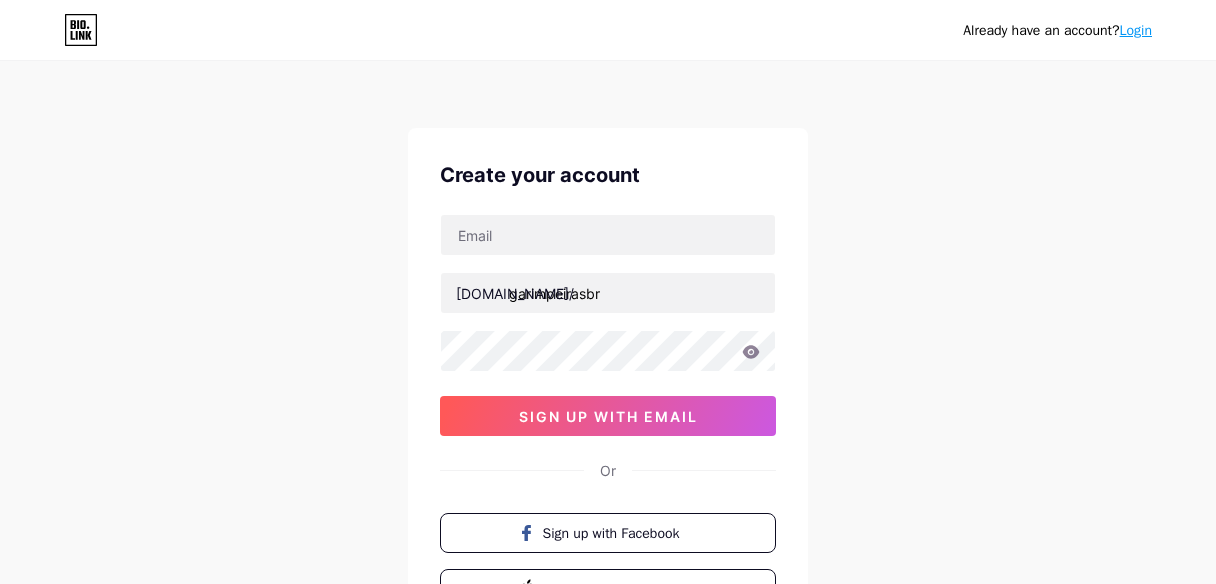 scroll, scrollTop: 0, scrollLeft: 0, axis: both 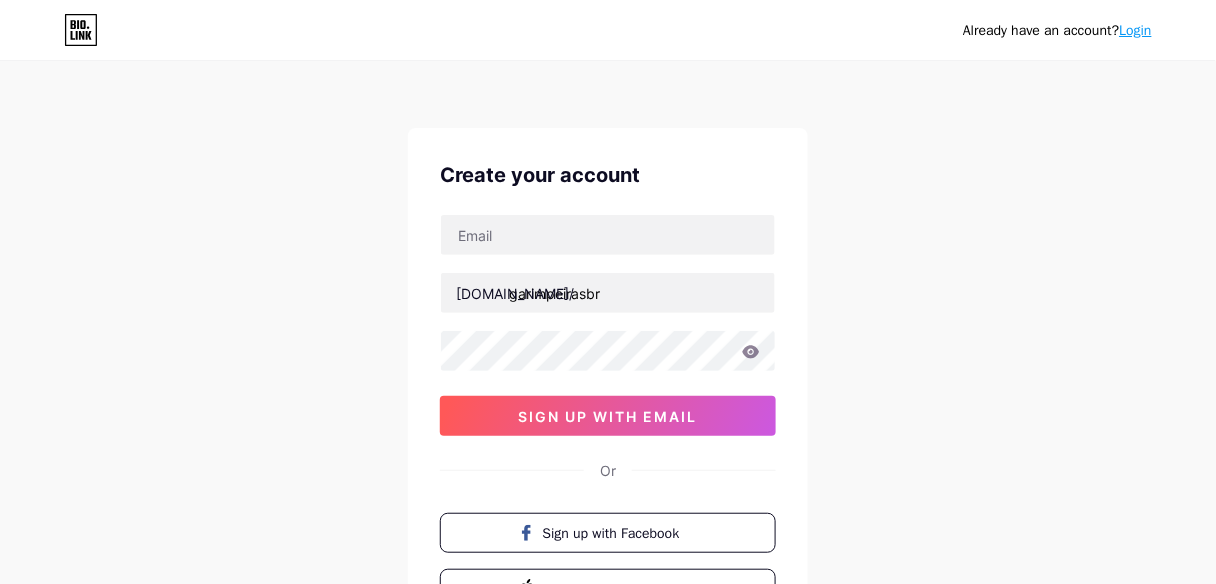 click at bounding box center (608, 235) 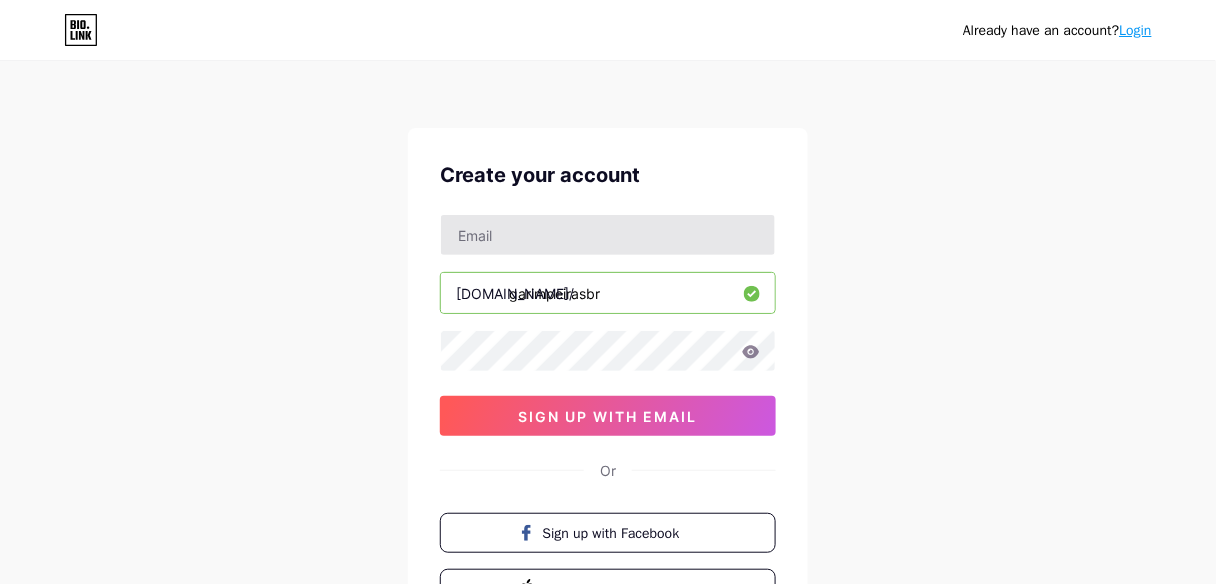drag, startPoint x: 0, startPoint y: 0, endPoint x: 592, endPoint y: 235, distance: 636.9372 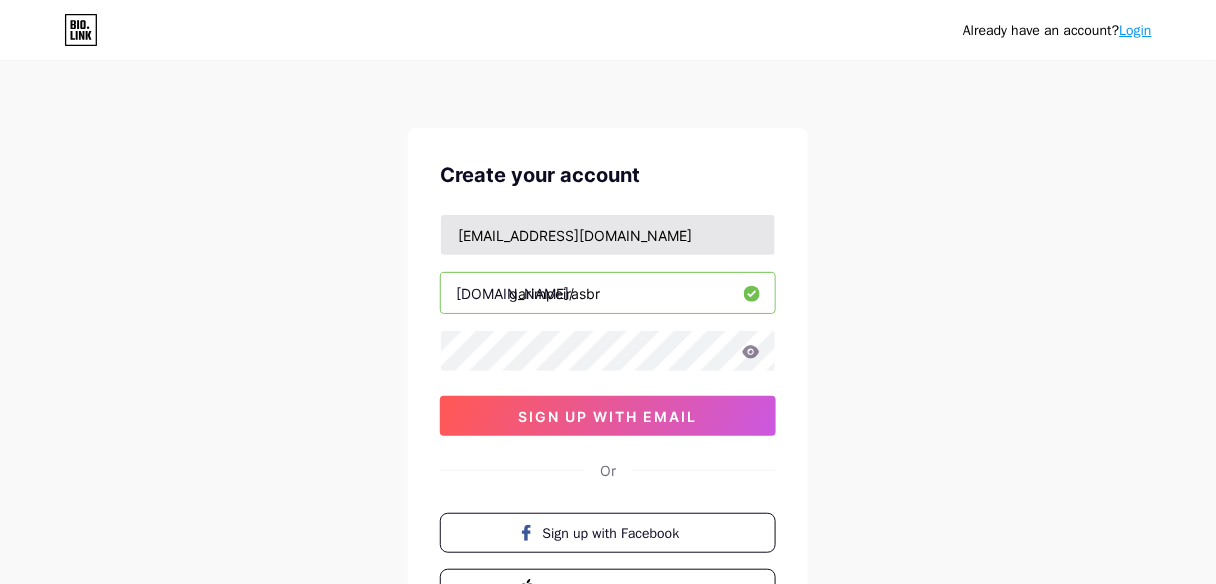 type on "[EMAIL_ADDRESS][DOMAIN_NAME]" 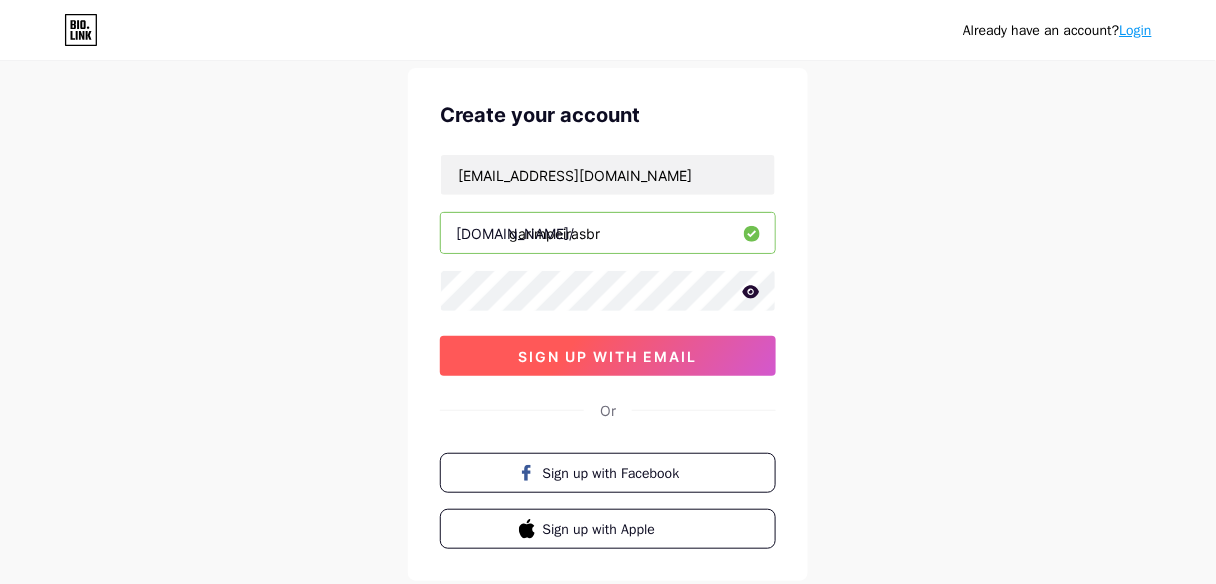 click on "sign up with email" at bounding box center [608, 356] 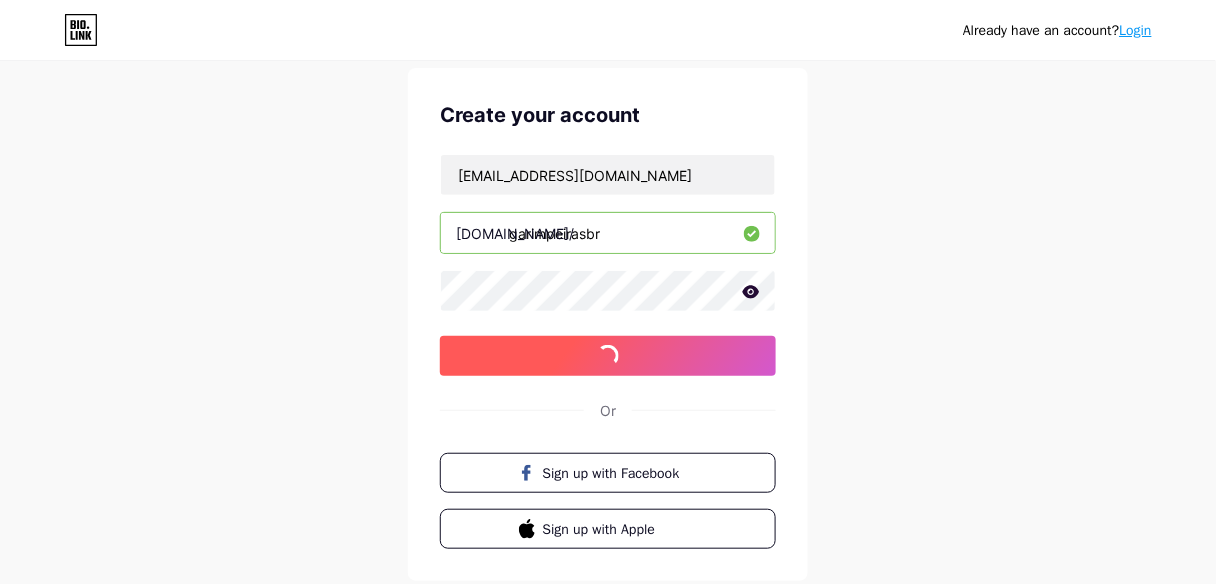 scroll, scrollTop: 179, scrollLeft: 0, axis: vertical 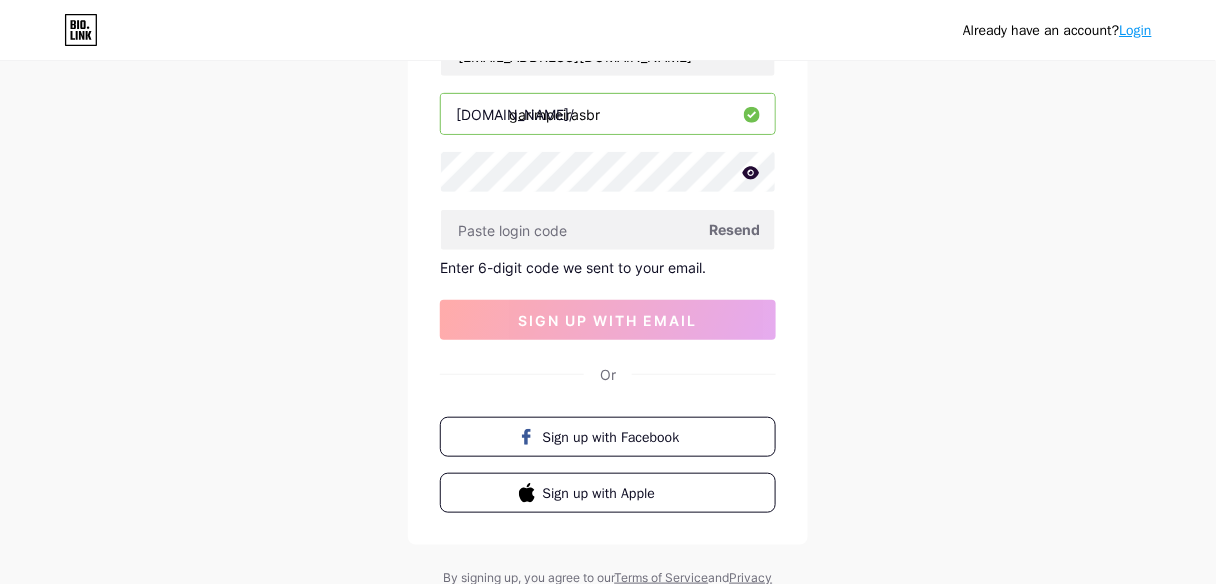 drag, startPoint x: 526, startPoint y: 247, endPoint x: 473, endPoint y: 198, distance: 72.18033 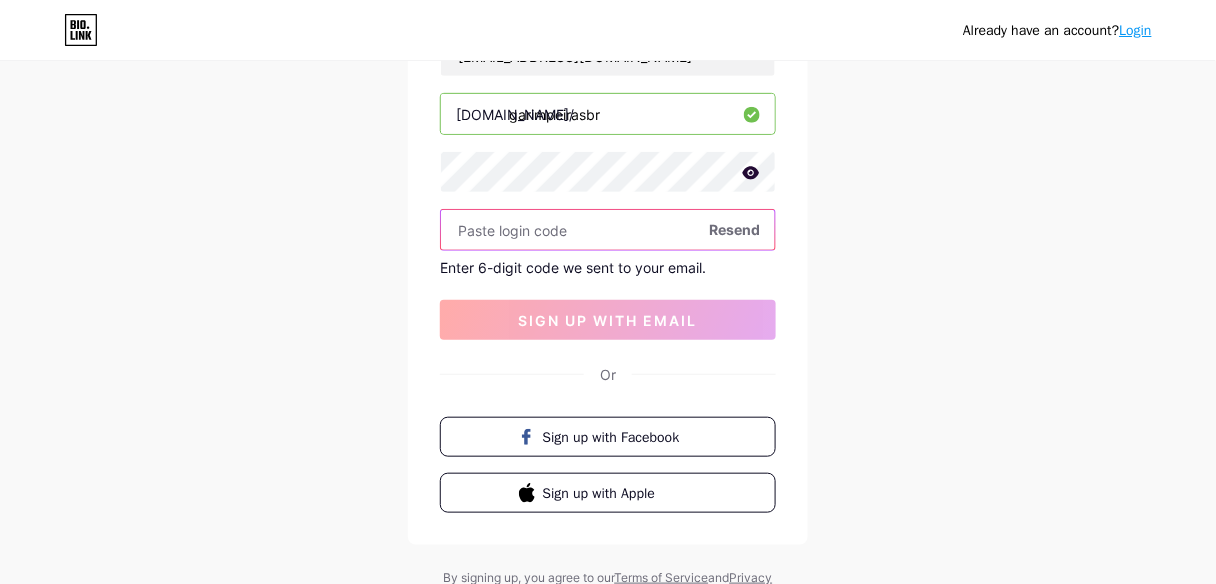 click at bounding box center (608, 230) 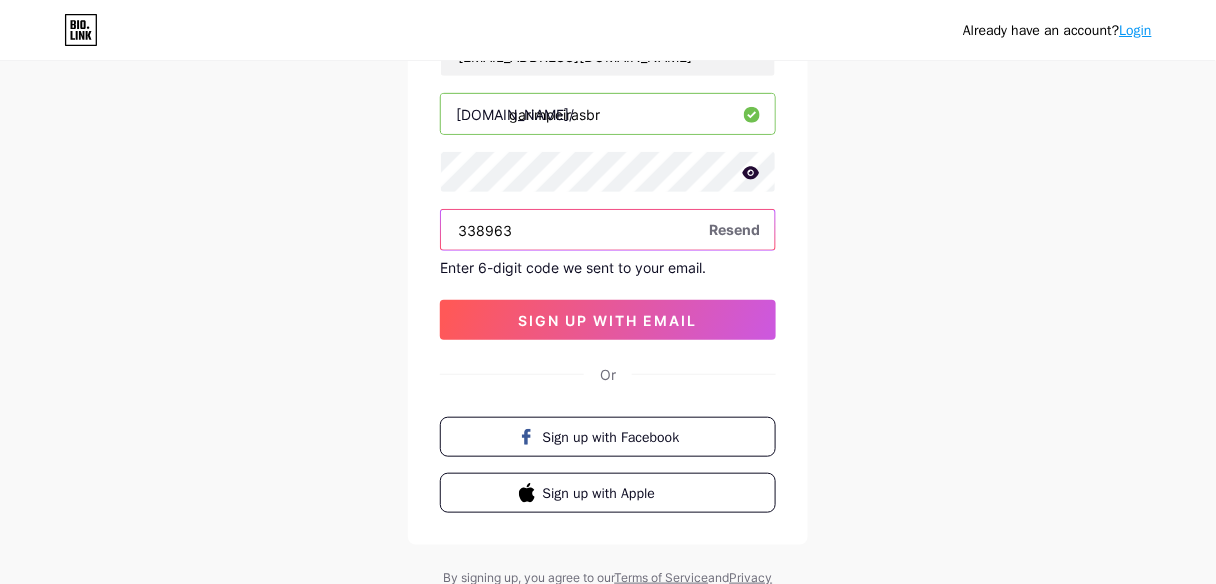 type on "338963" 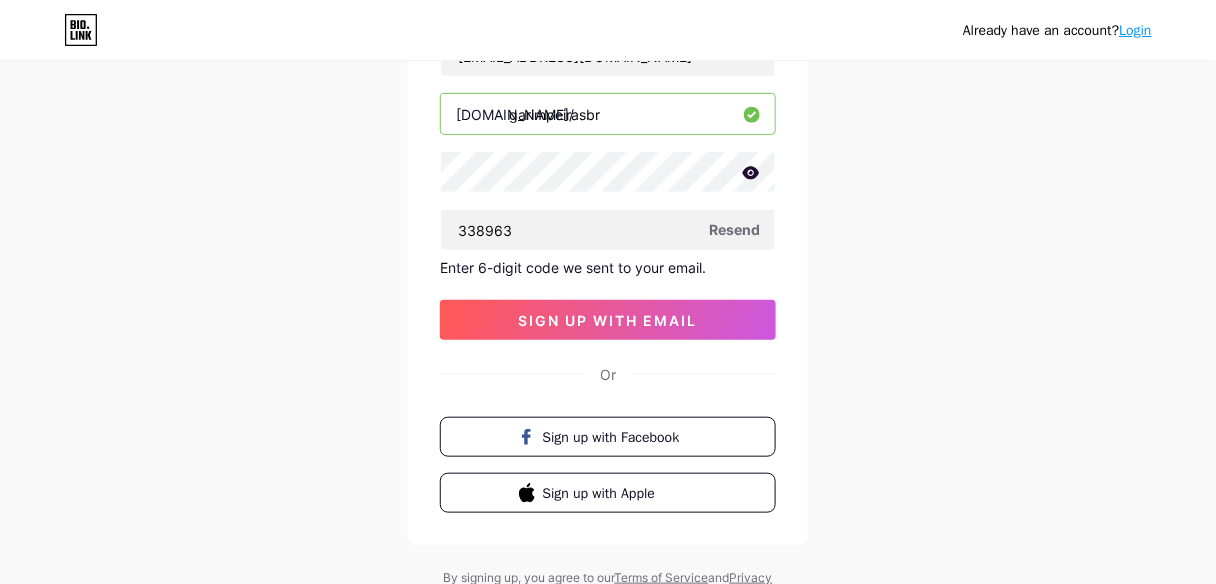 click on "[EMAIL_ADDRESS][DOMAIN_NAME]     [DOMAIN_NAME]/   garimpeirasbr               338963   Resend     Enter 6-digit code we sent to your email.         sign up with email" at bounding box center (608, 187) 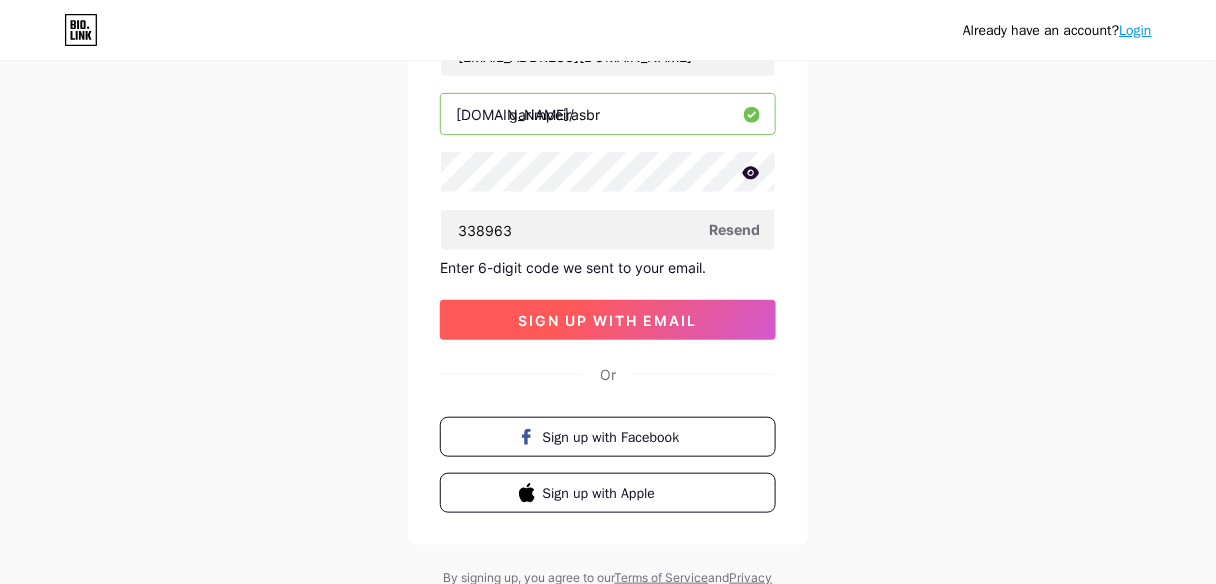 click on "sign up with email" at bounding box center [608, 320] 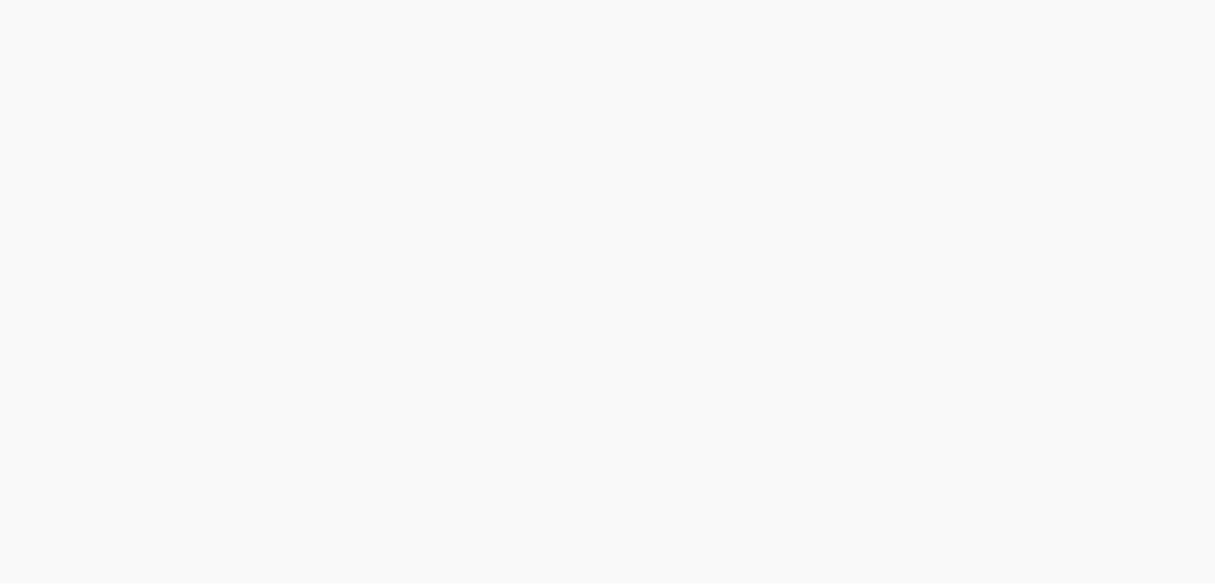 scroll, scrollTop: 0, scrollLeft: 0, axis: both 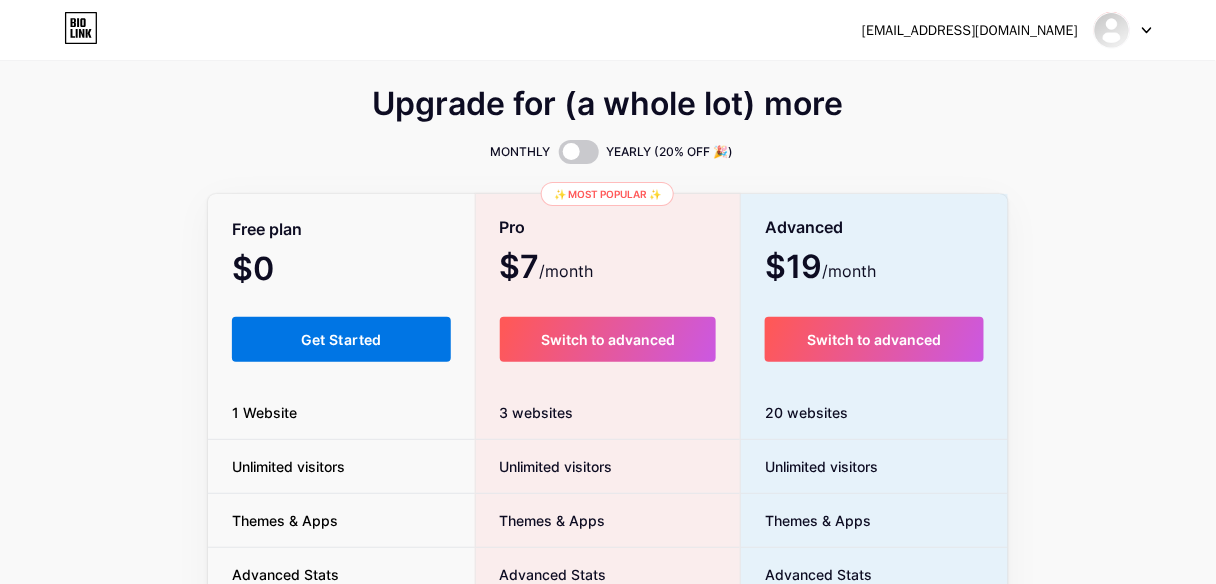 click on "Get Started" at bounding box center [341, 339] 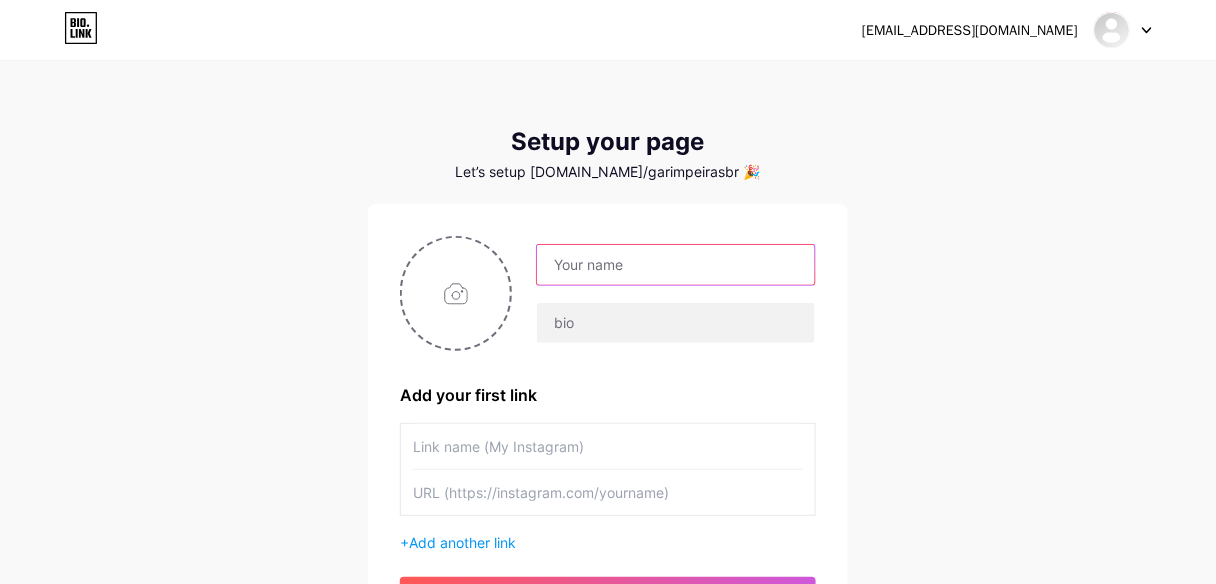 click at bounding box center (676, 265) 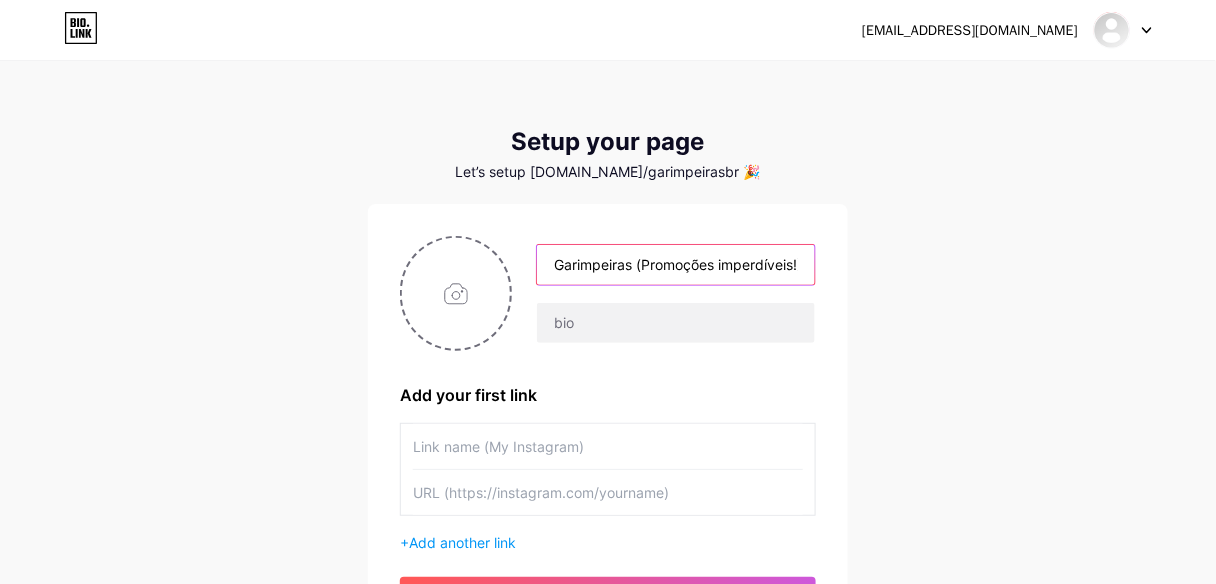 scroll, scrollTop: 0, scrollLeft: 5, axis: horizontal 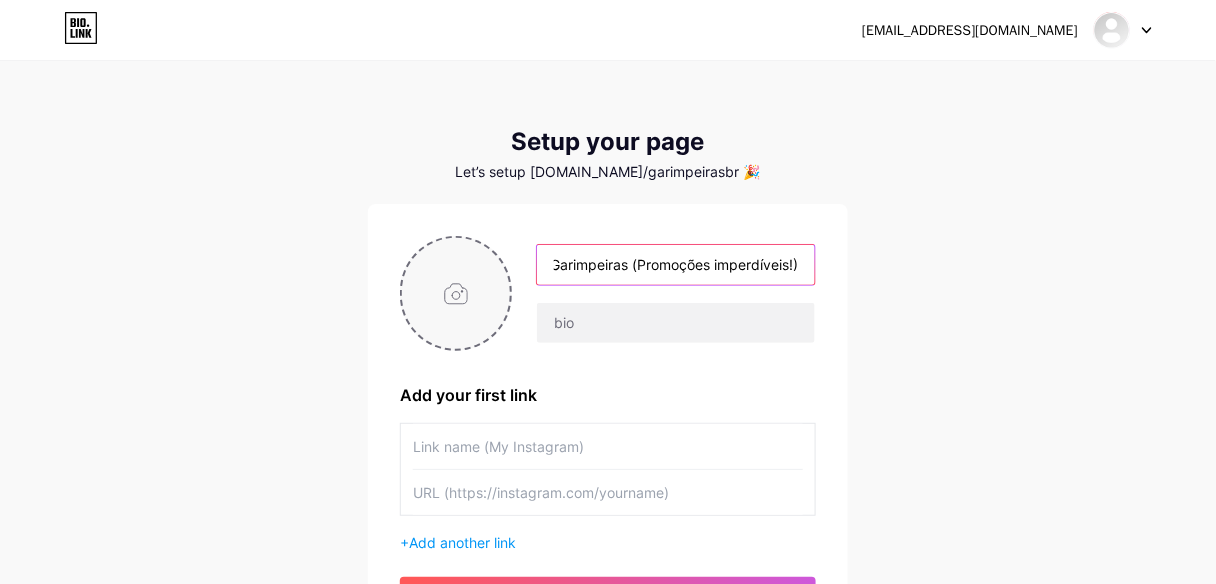 type on "Garimpeiras (Promoções imperdíveis!)" 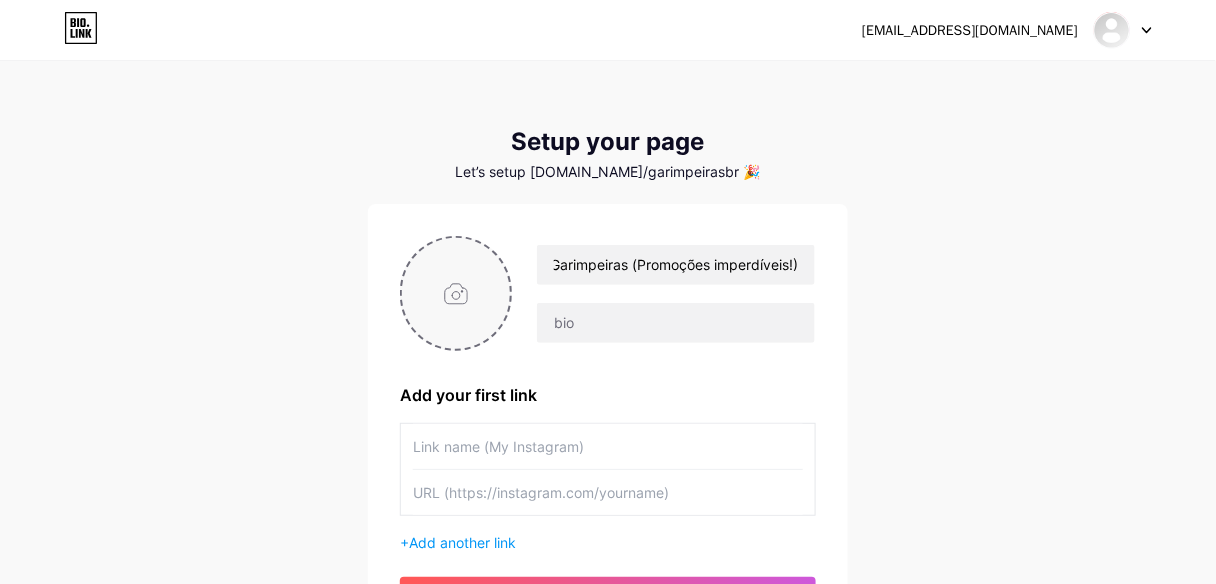 drag, startPoint x: 487, startPoint y: 278, endPoint x: 483, endPoint y: 268, distance: 10.770329 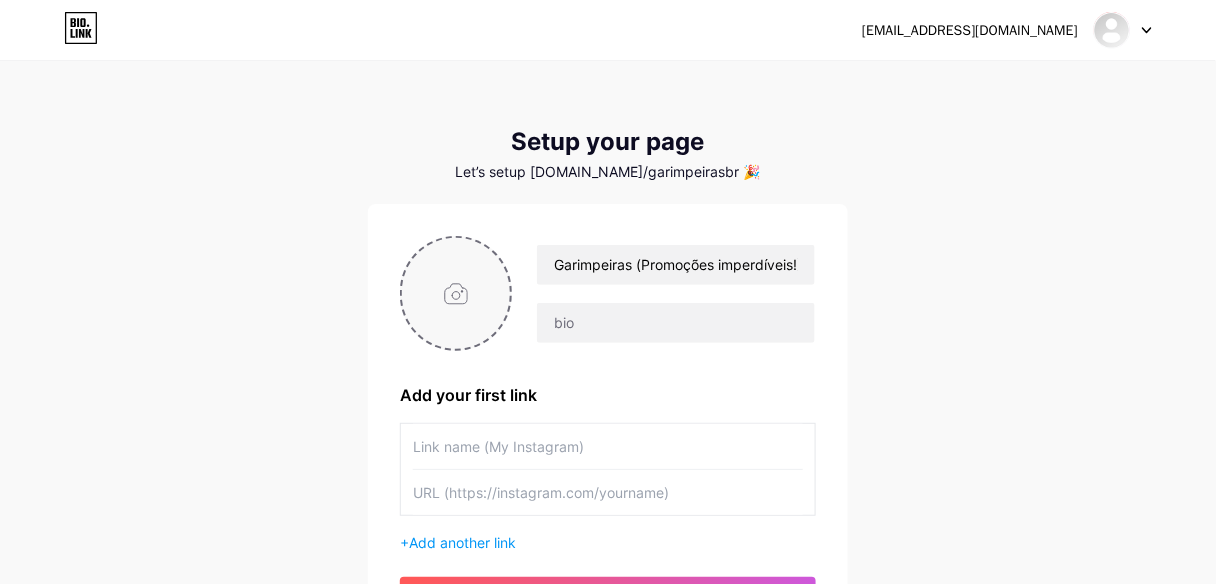 type on "C:\fakepath\ChatGPT Image [DATE], 16_31_27.png" 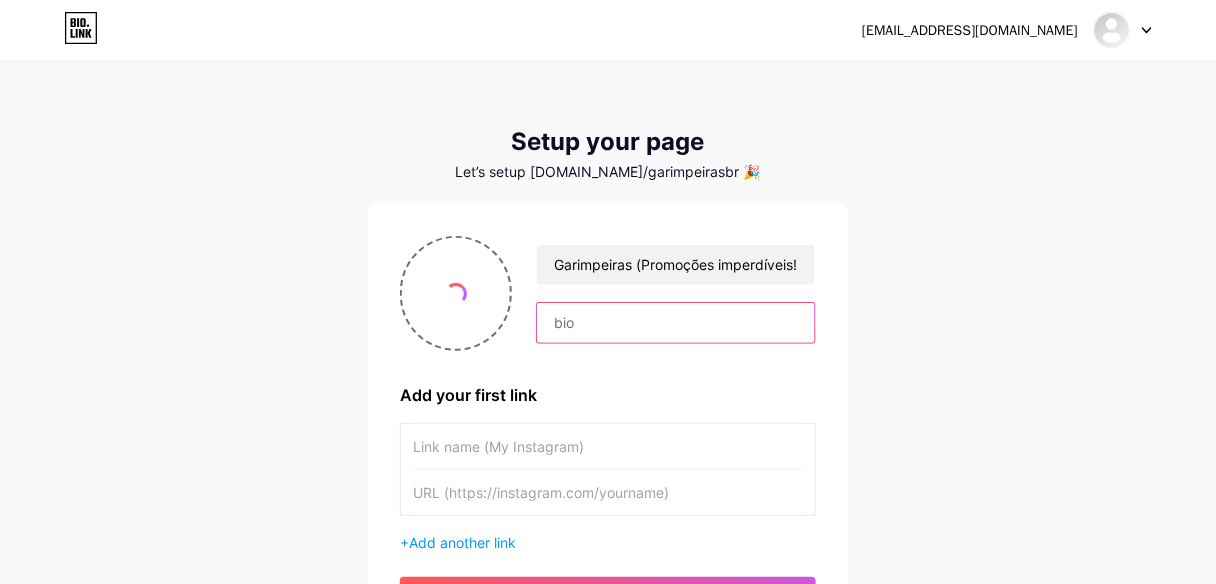 click at bounding box center [676, 323] 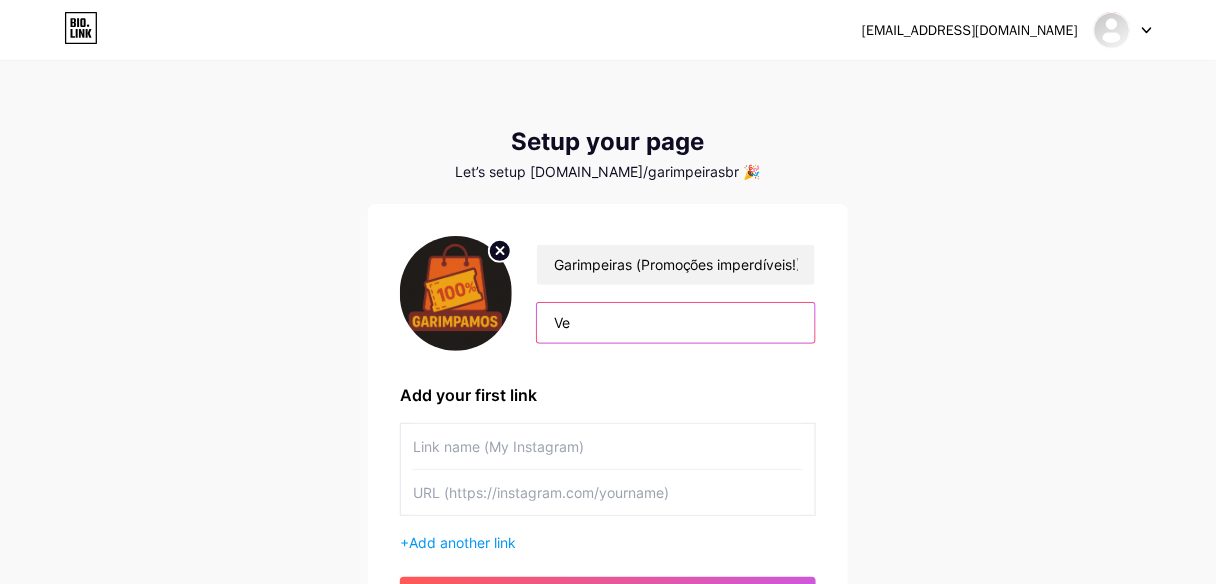 type on "V" 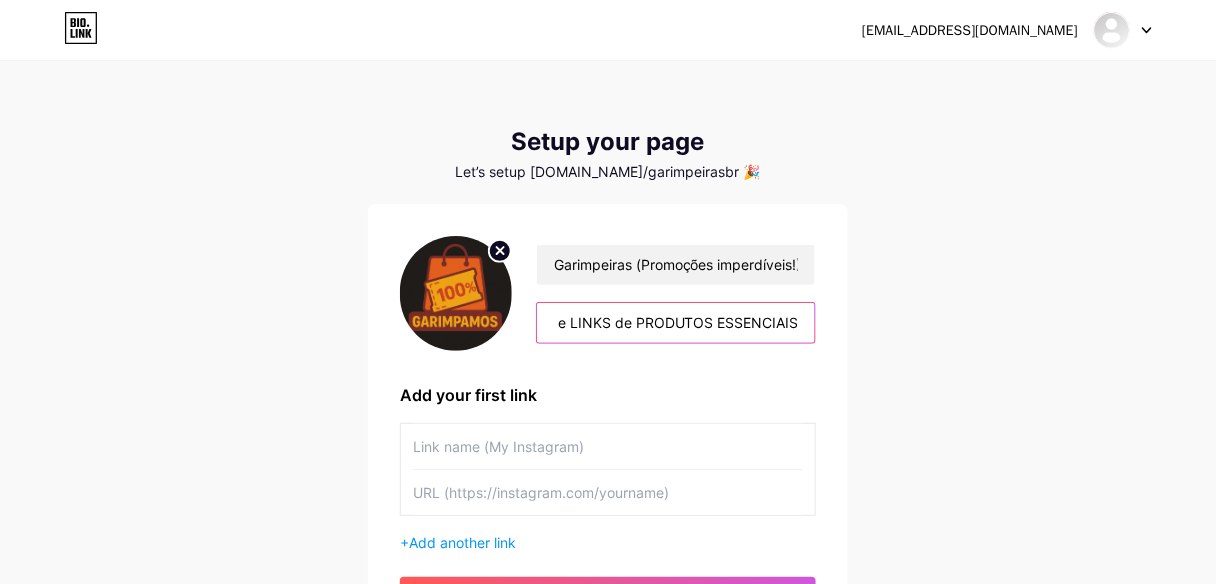scroll, scrollTop: 0, scrollLeft: 243, axis: horizontal 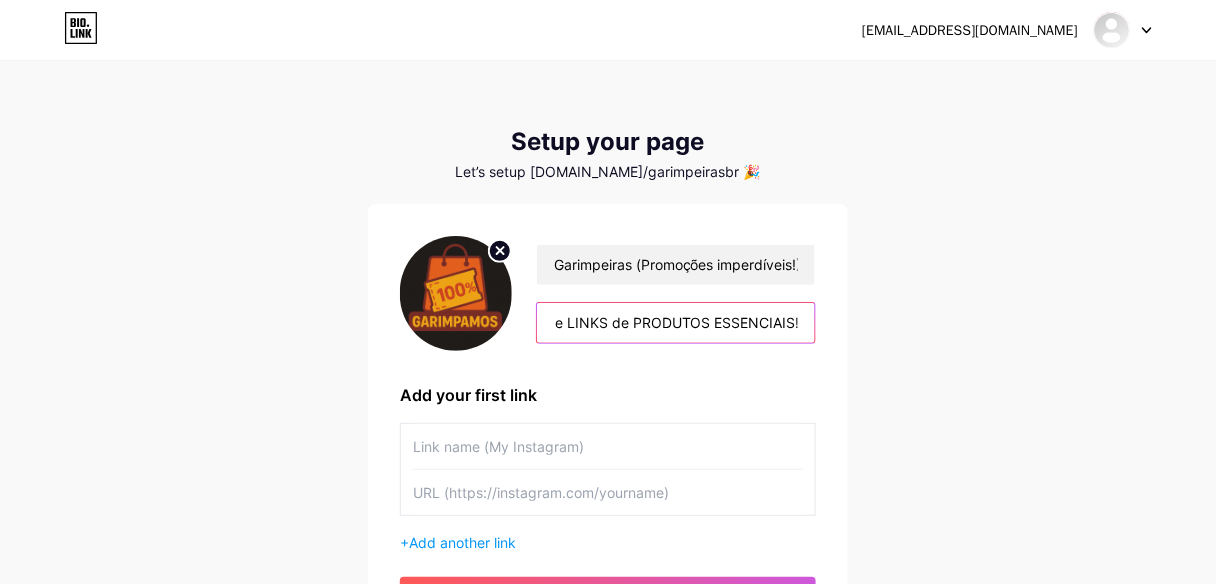 type on "Aqui te damos os melhores CUPONS e LINKS de PRODUTOS ESSENCIAIS!" 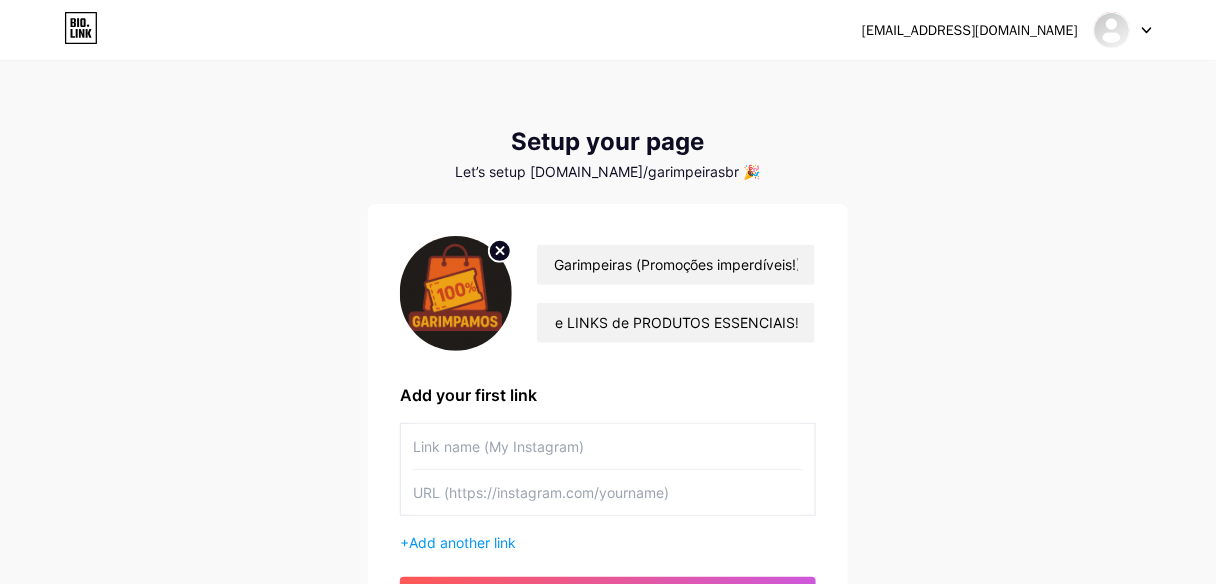 scroll, scrollTop: 0, scrollLeft: 0, axis: both 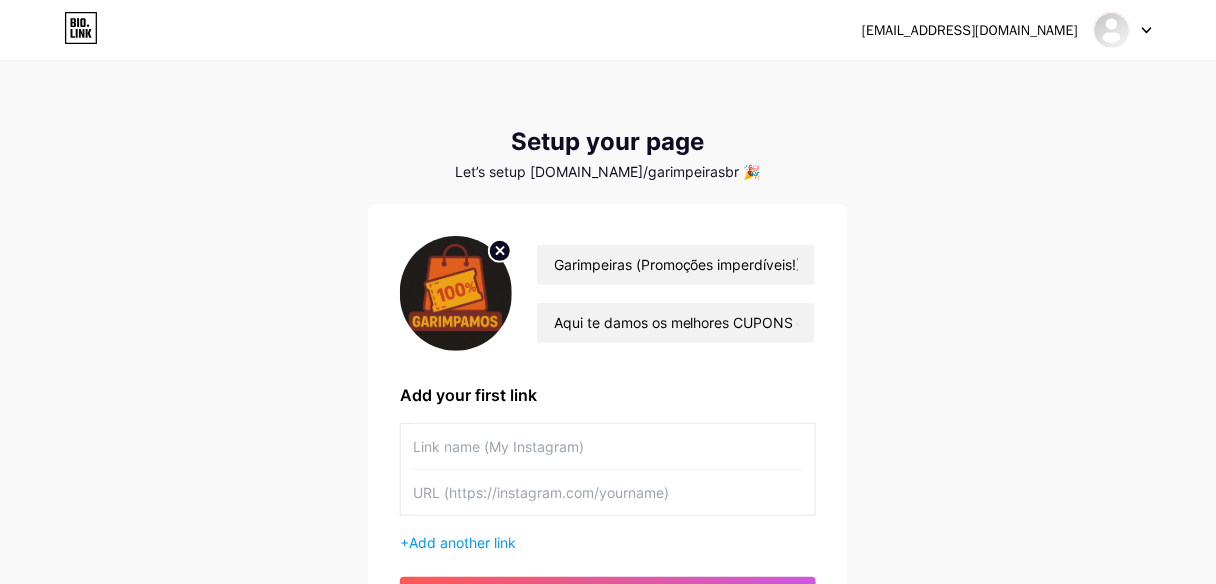 click at bounding box center [608, 446] 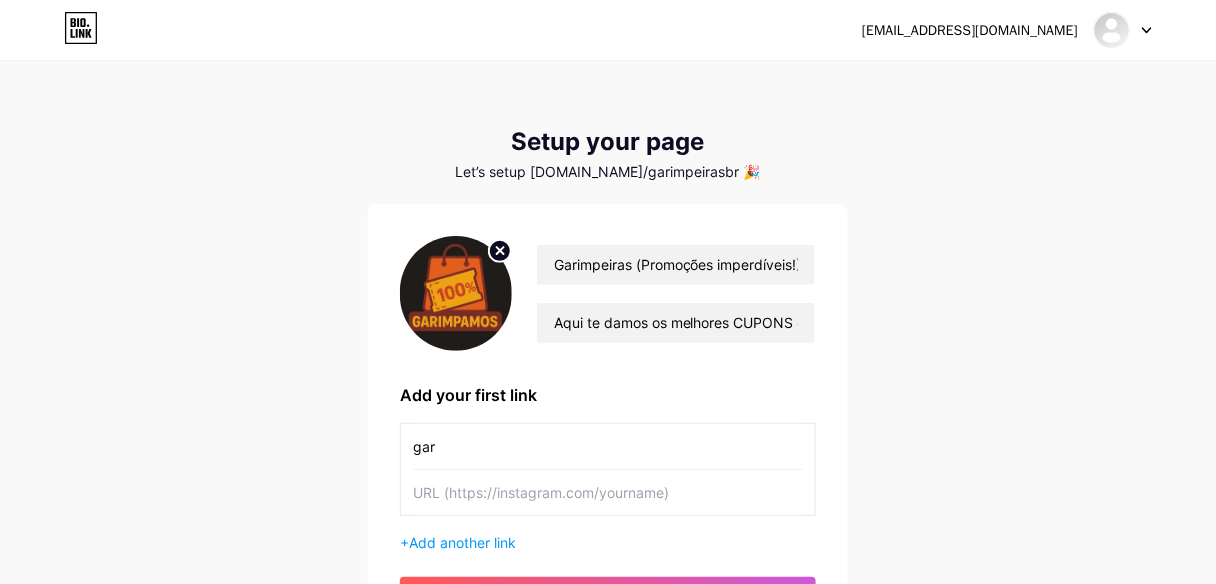 type on "gari" 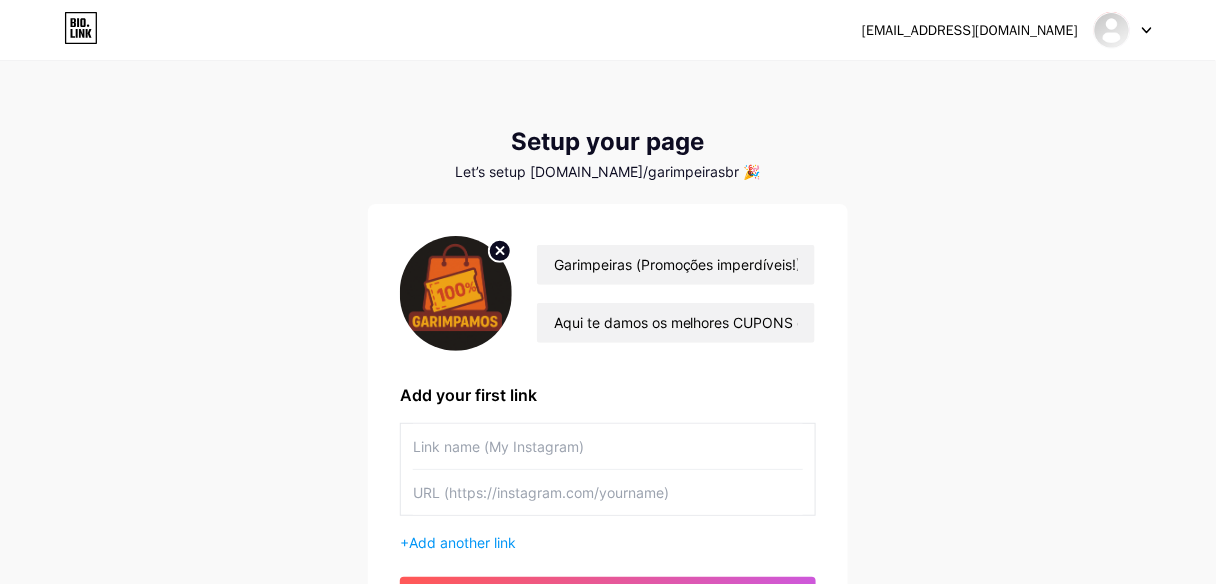 type on "M" 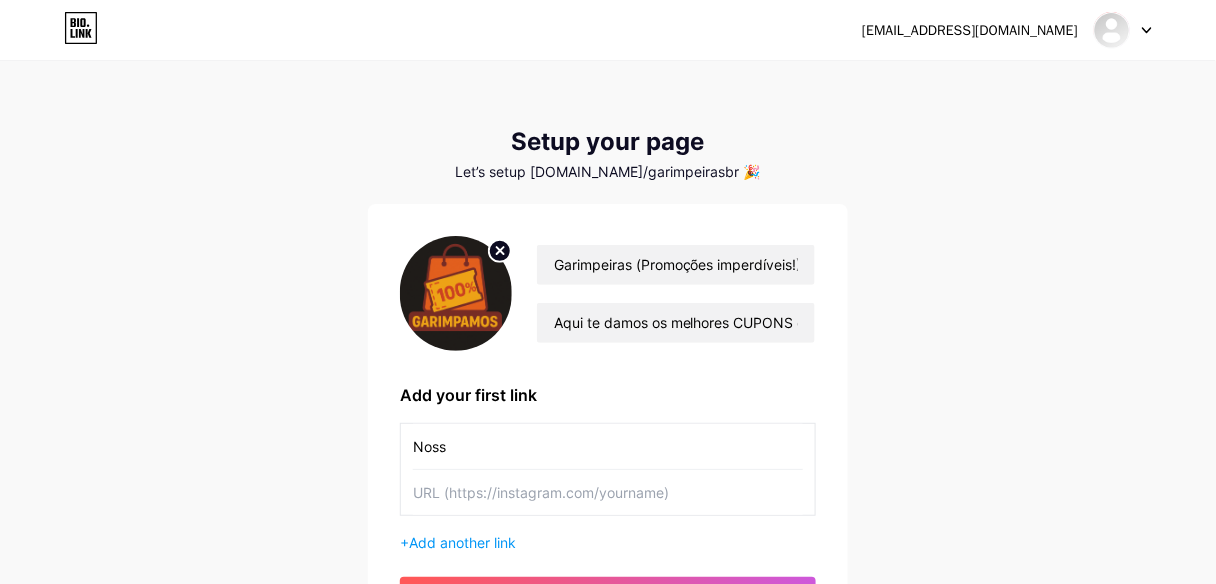 type on "Nossa" 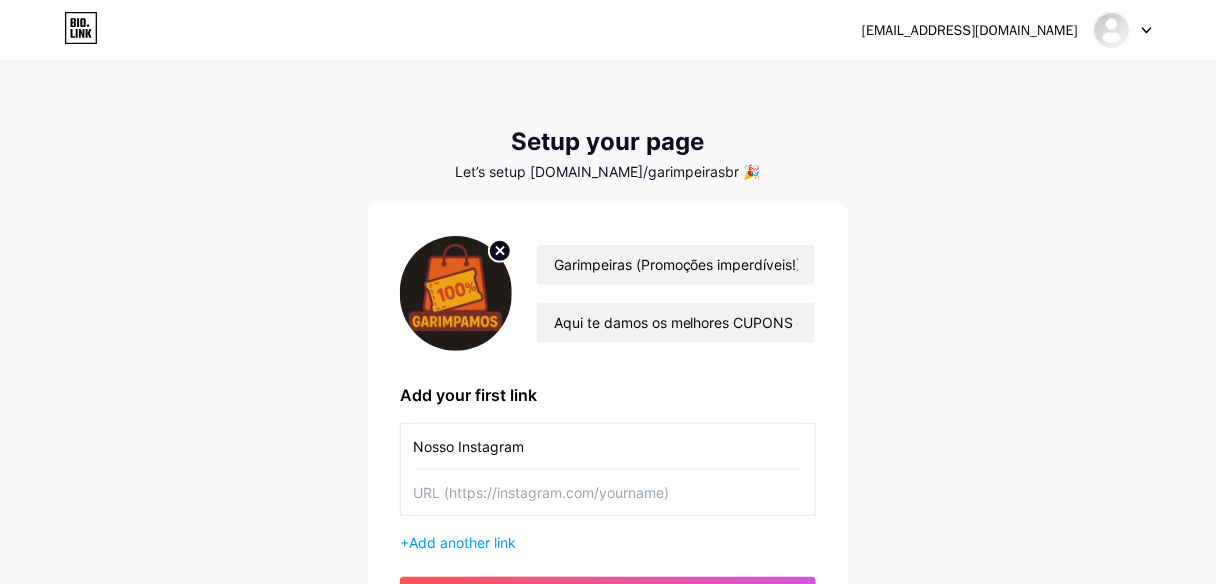 type on "Nosso Instagram" 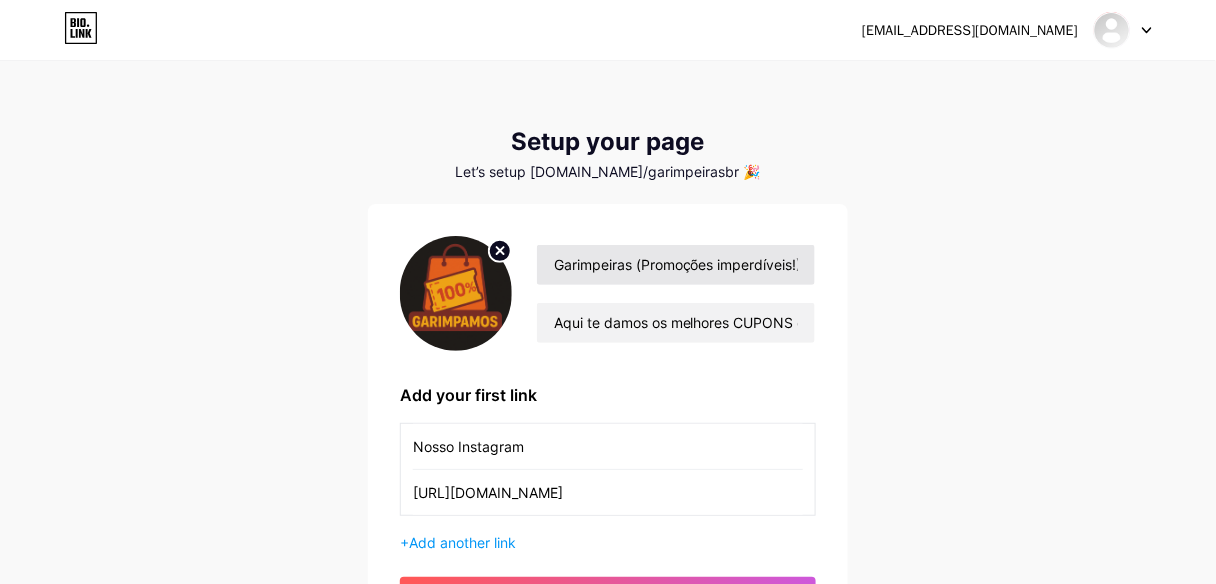 type on "[URL][DOMAIN_NAME]" 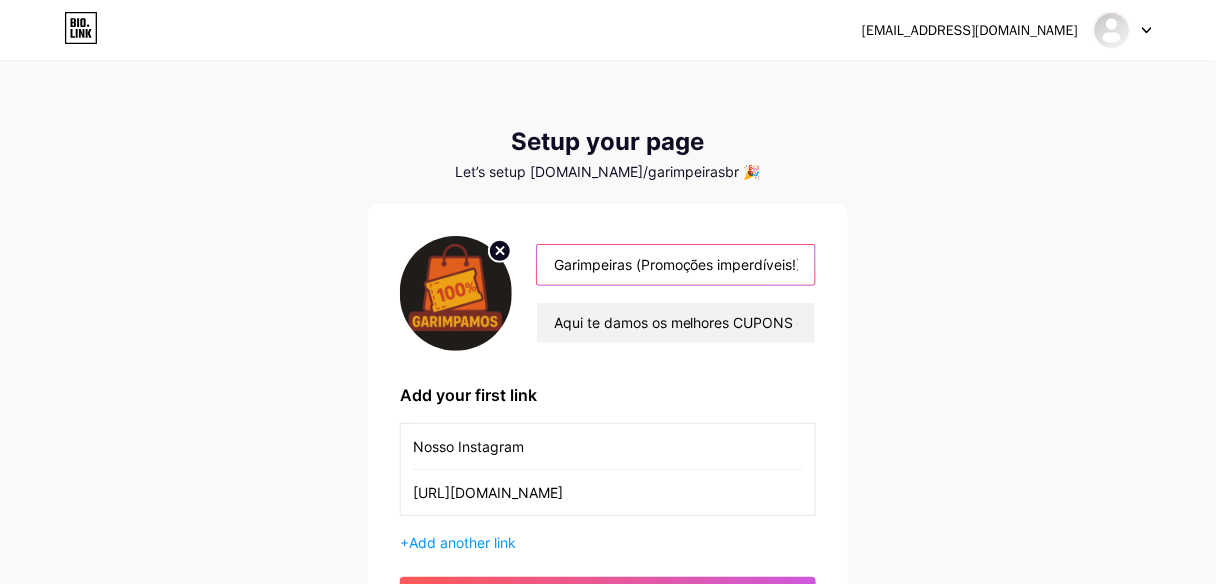 click on "Garimpeiras (Promoções imperdíveis!)" at bounding box center [676, 265] 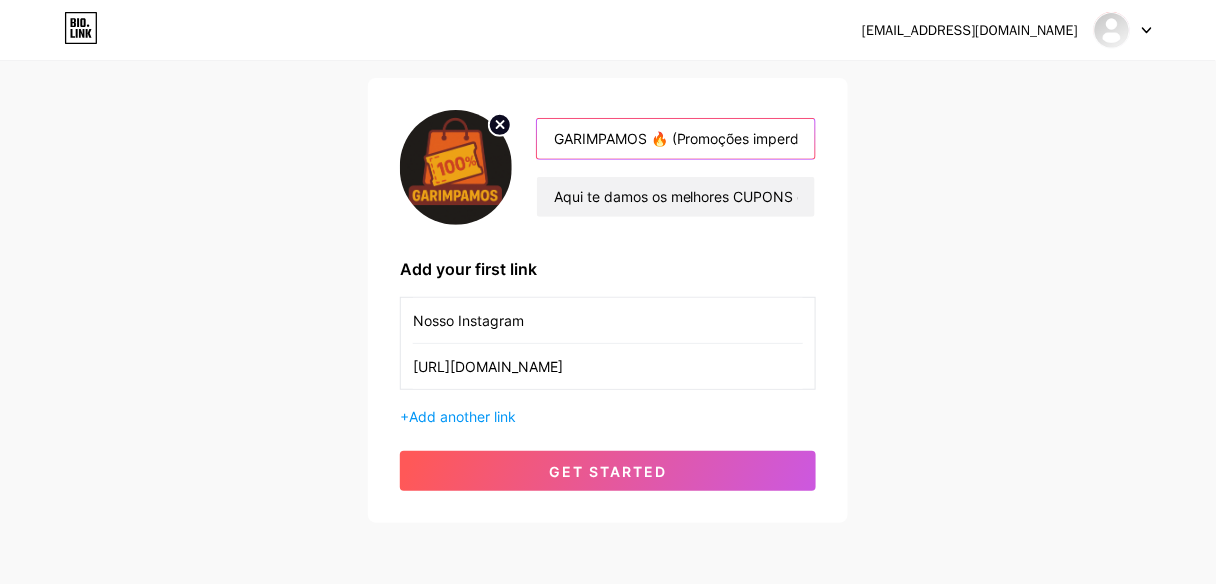 scroll, scrollTop: 152, scrollLeft: 0, axis: vertical 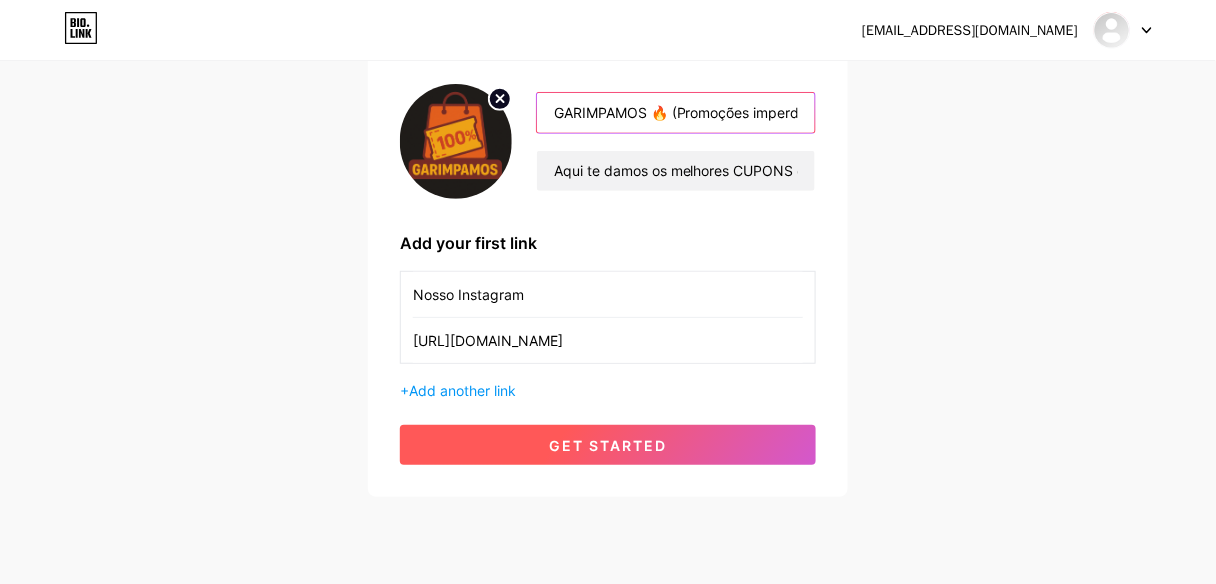 type on "GARIMPAMOS 🔥 (Promoções imperdíveis!)" 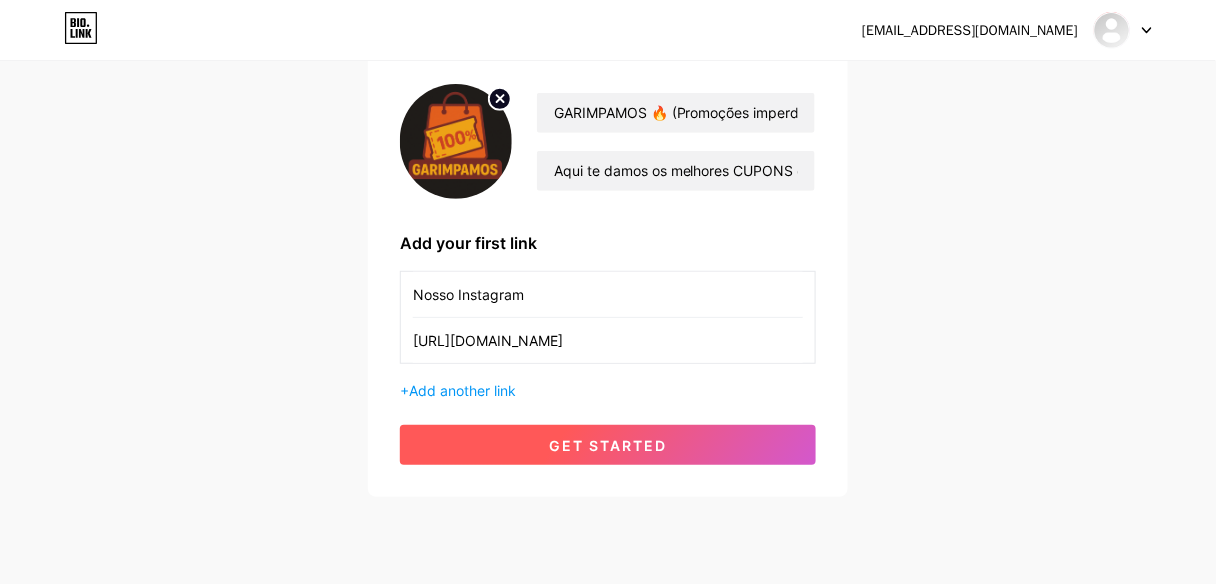 click on "get started" at bounding box center (608, 445) 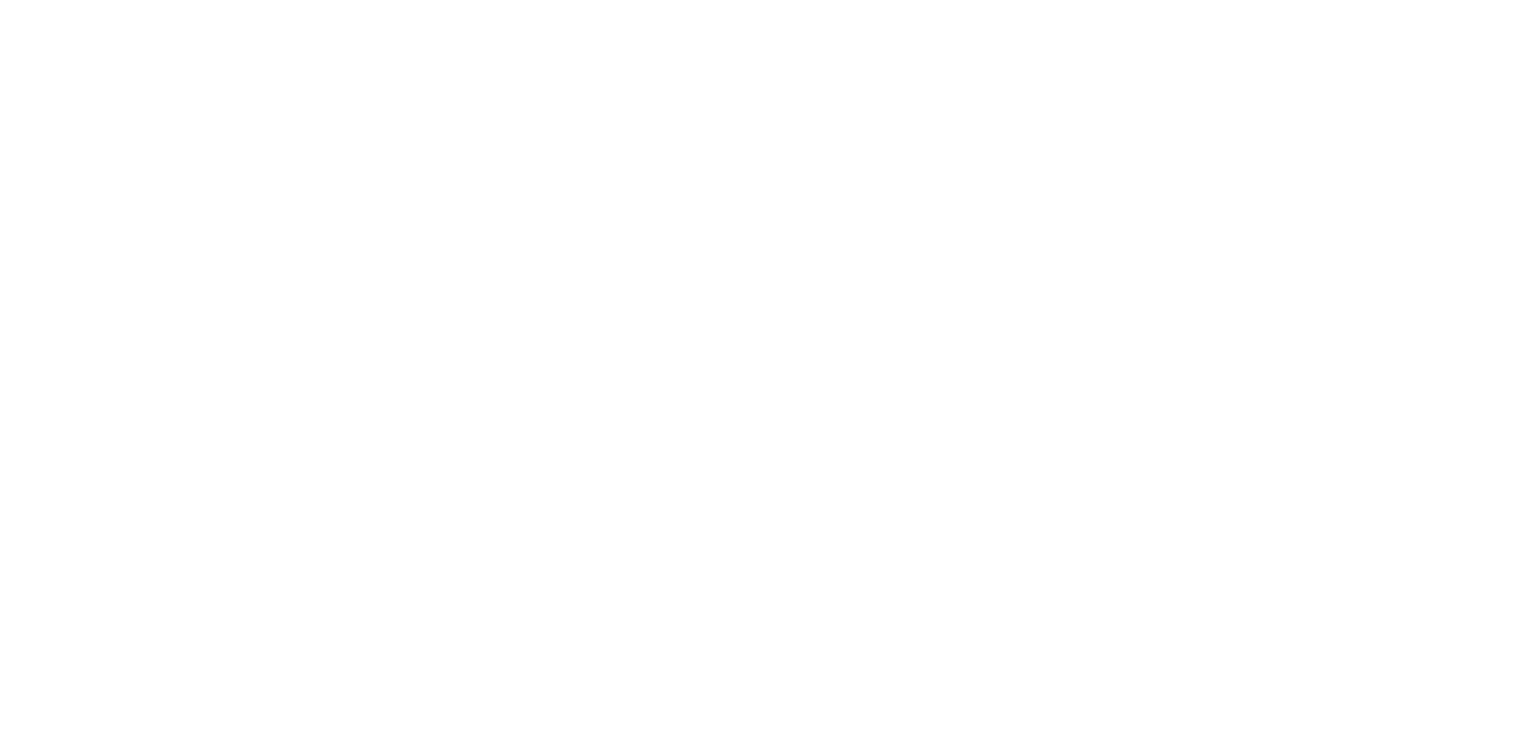 scroll, scrollTop: 0, scrollLeft: 0, axis: both 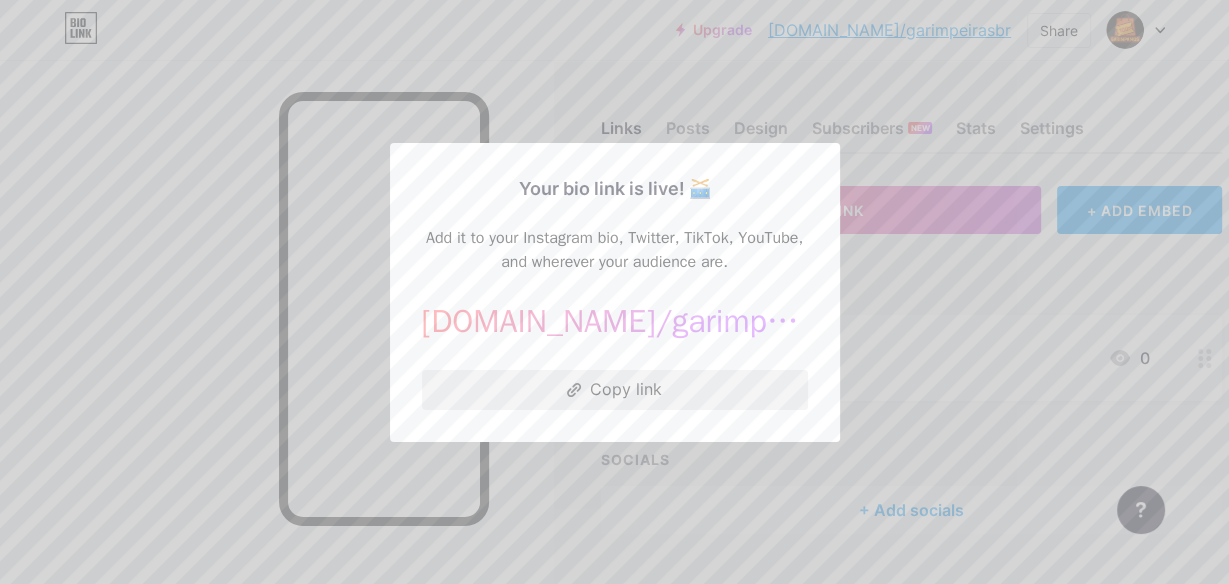 click on "Copy link" at bounding box center (615, 390) 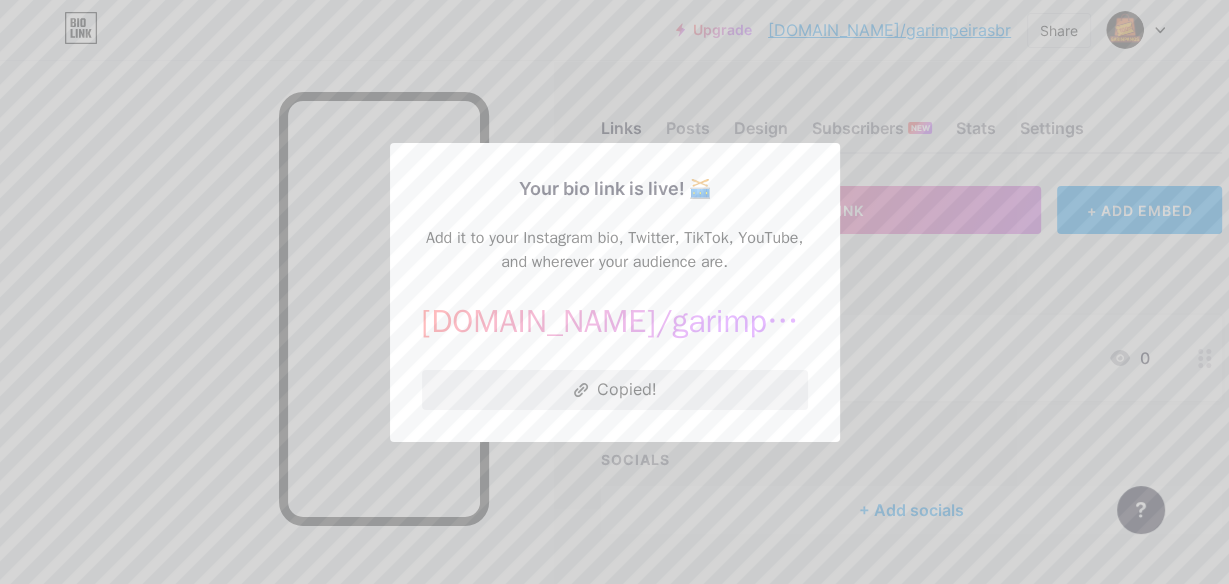 click on "Copied!" at bounding box center (615, 390) 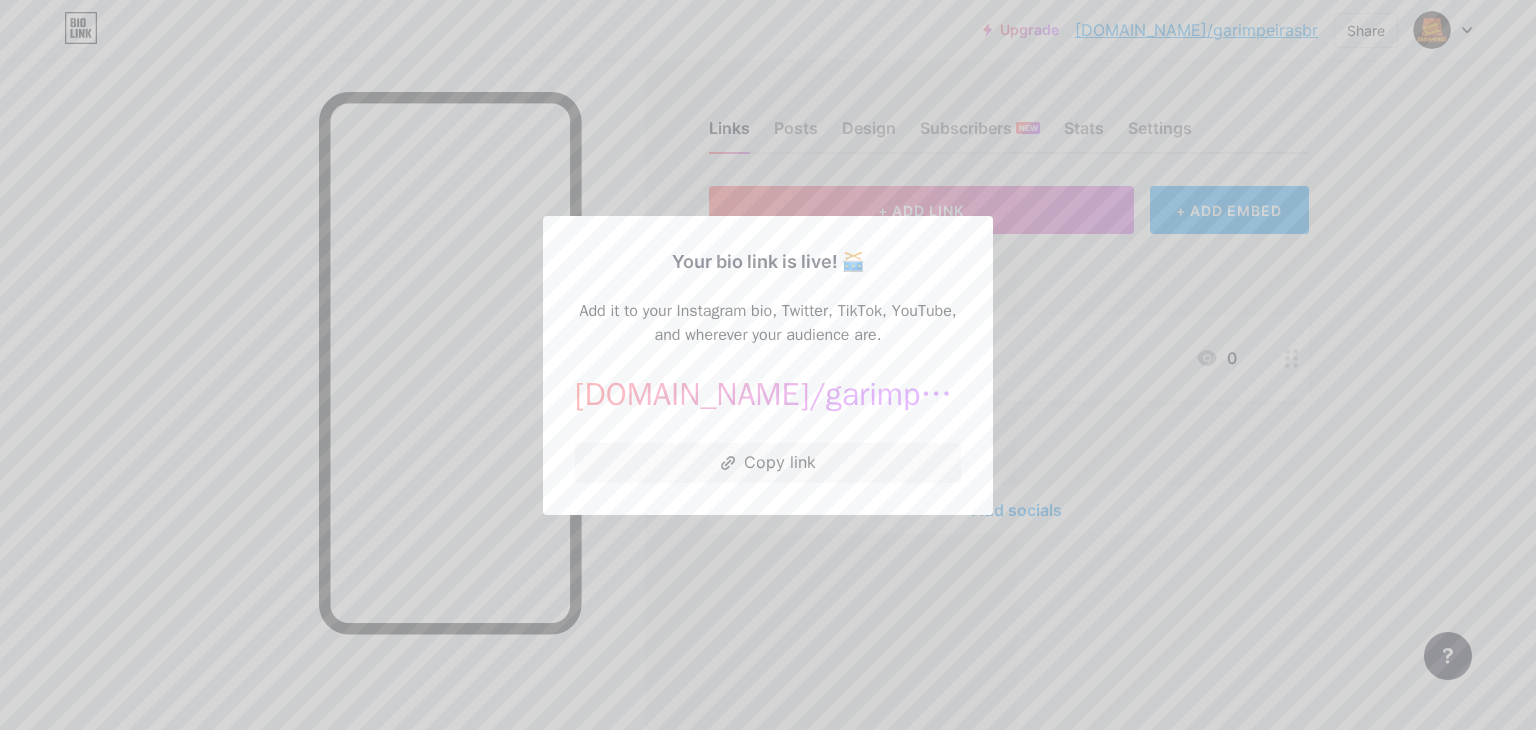 click at bounding box center (768, 365) 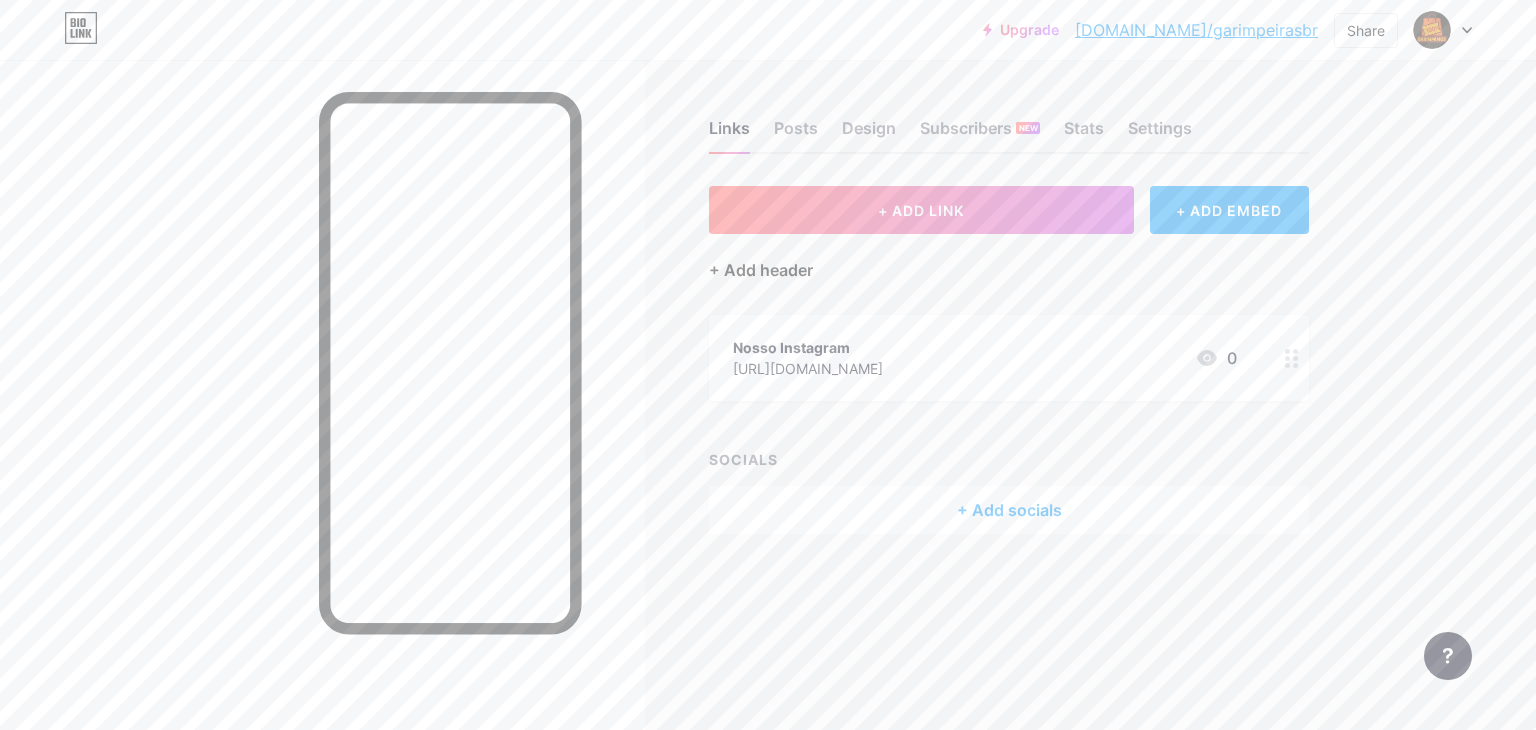 click on "+ Add header" at bounding box center [761, 270] 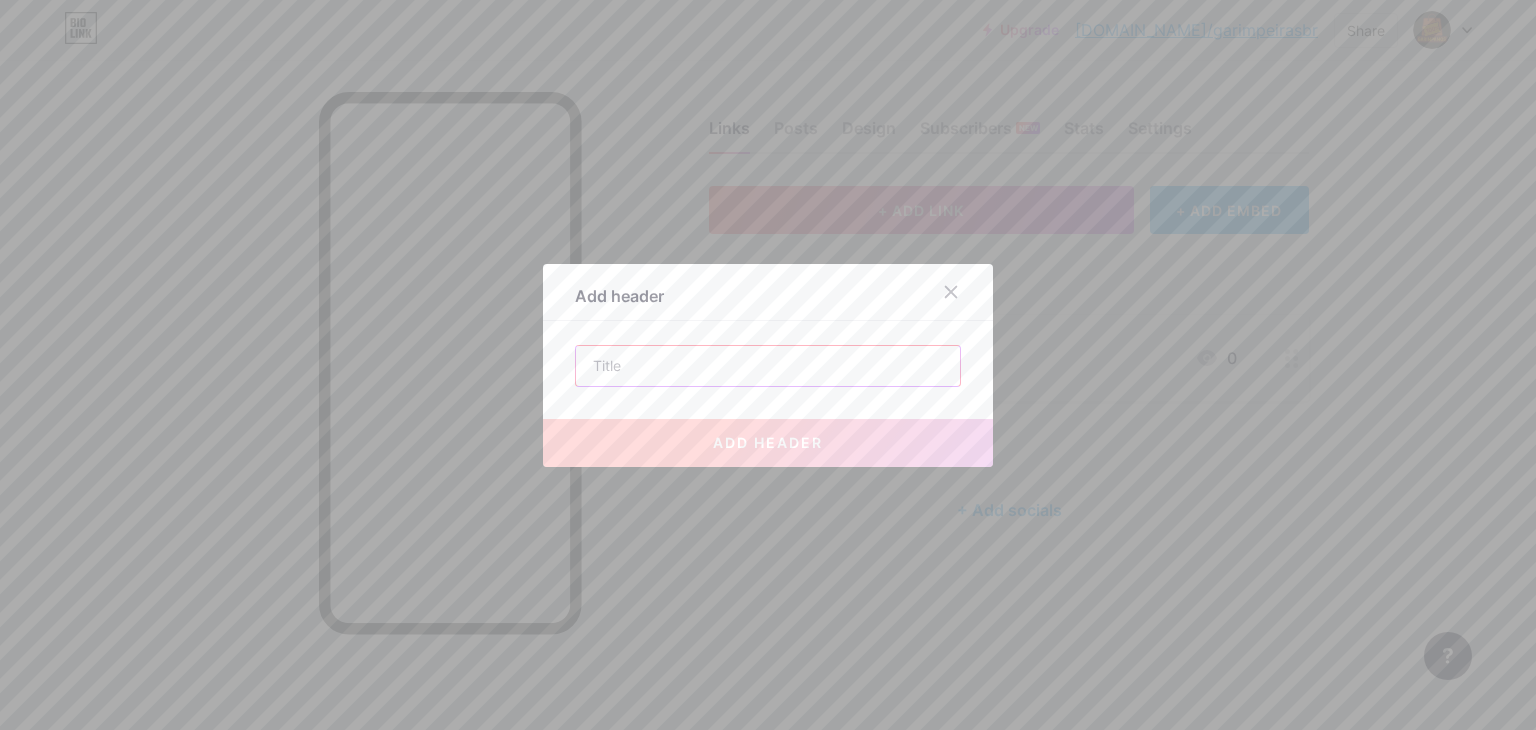 click at bounding box center (768, 366) 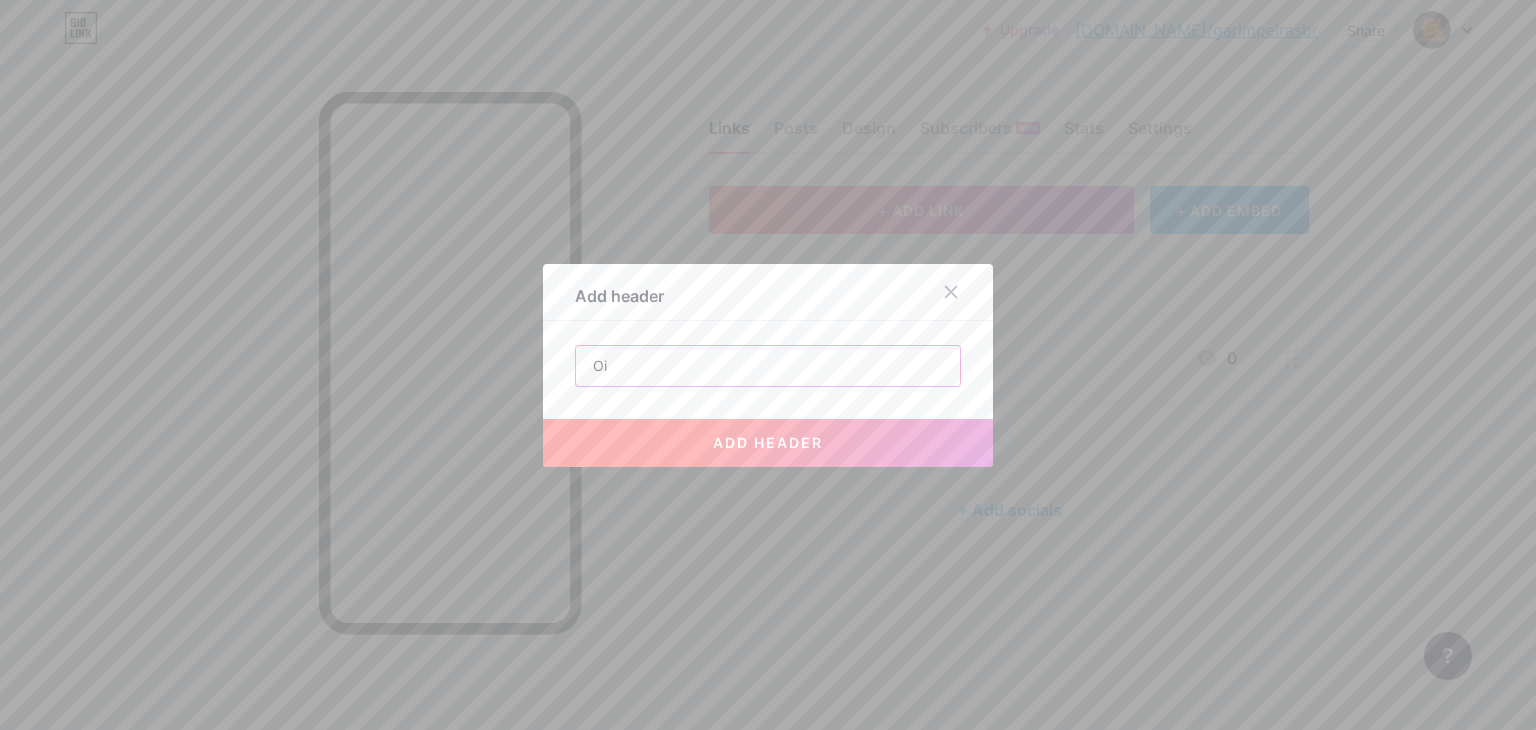 type on "Oi" 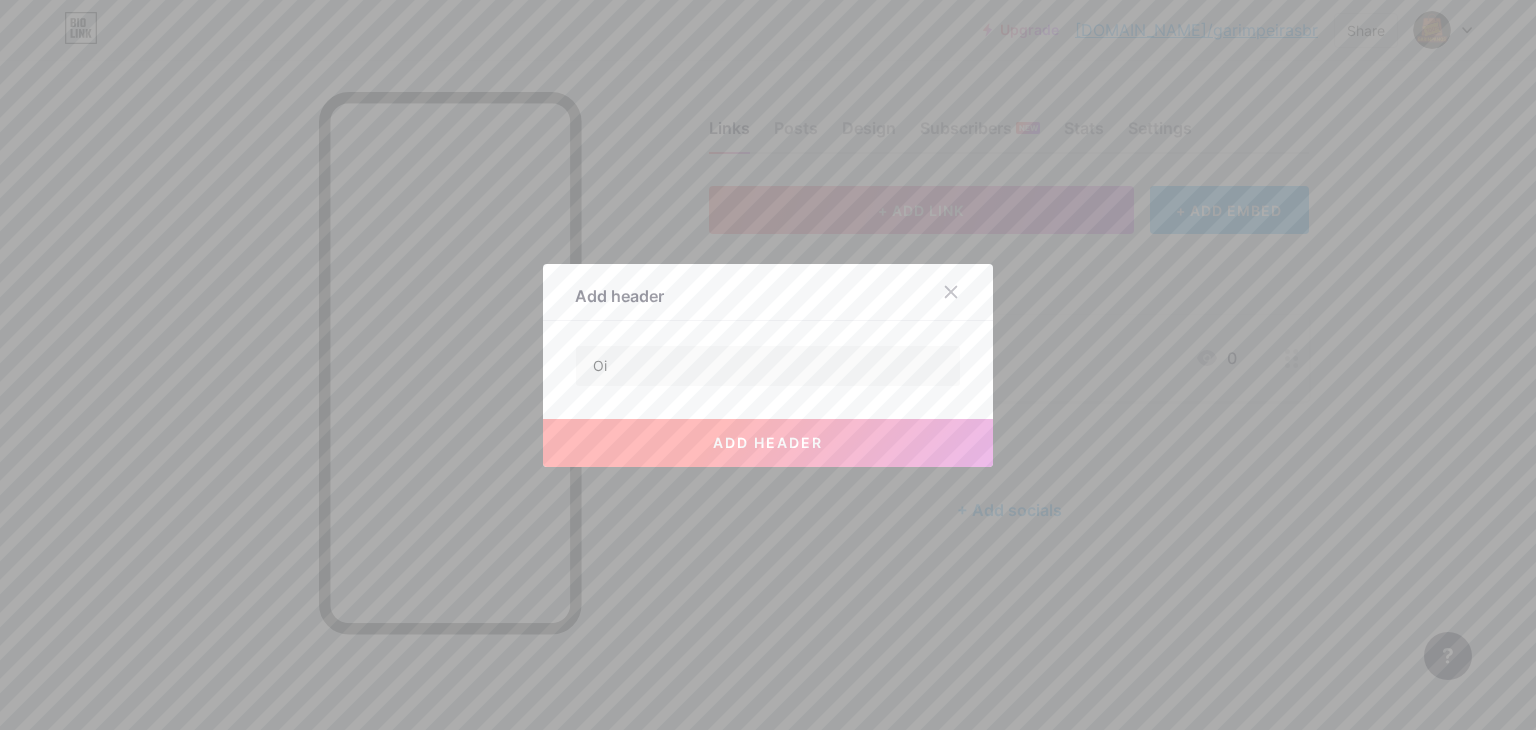 click on "add header" at bounding box center (768, 442) 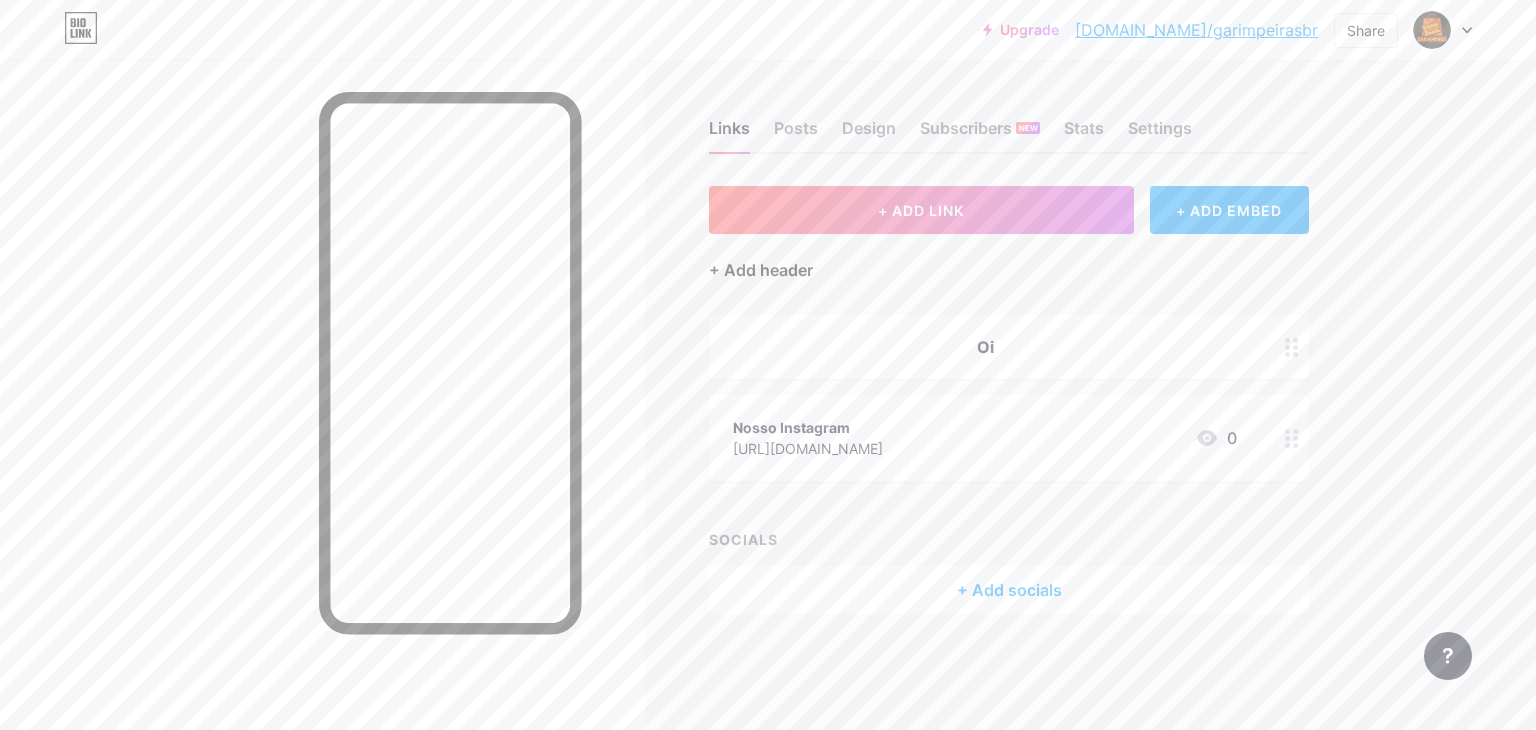 click on "+ Add header" at bounding box center [761, 270] 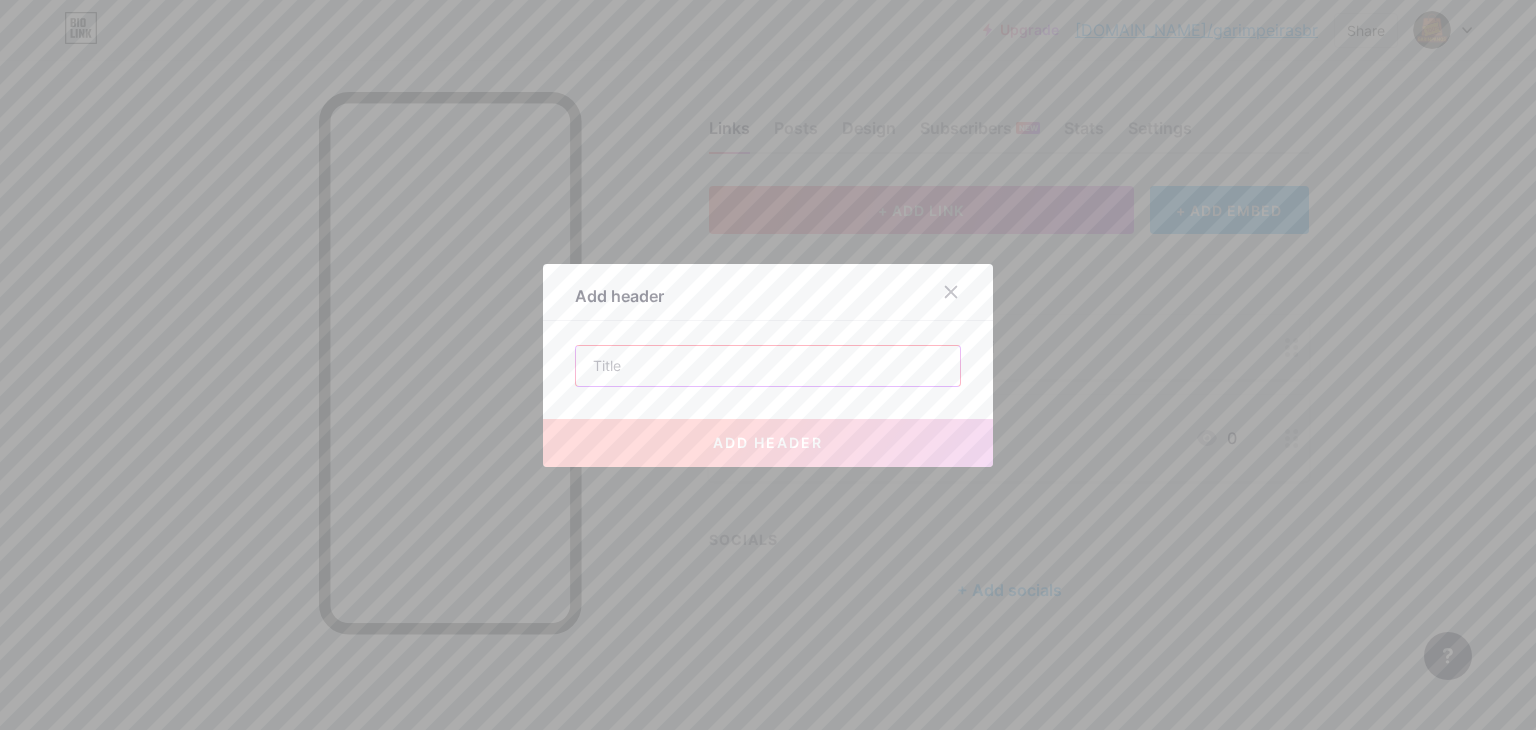 click at bounding box center (768, 366) 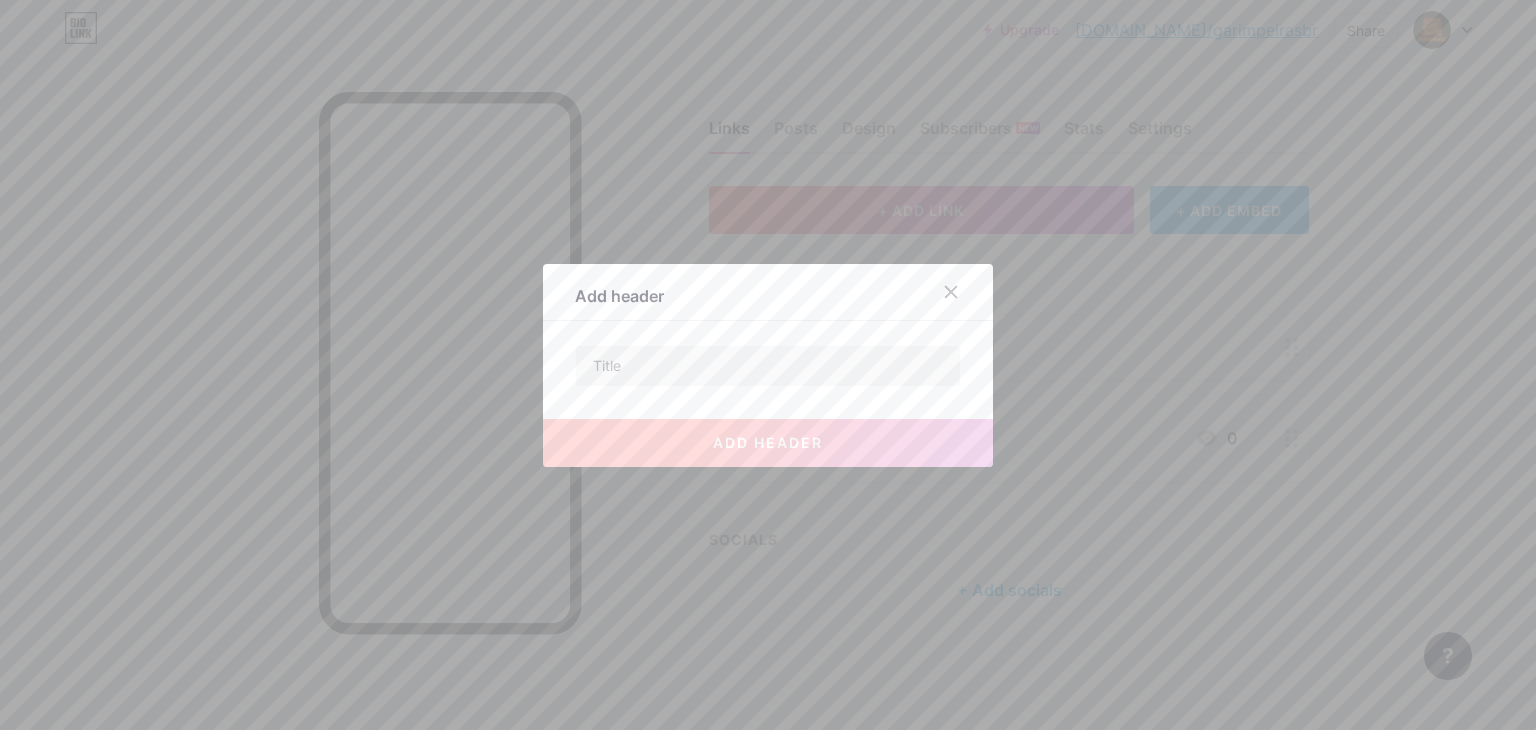 click at bounding box center (963, 292) 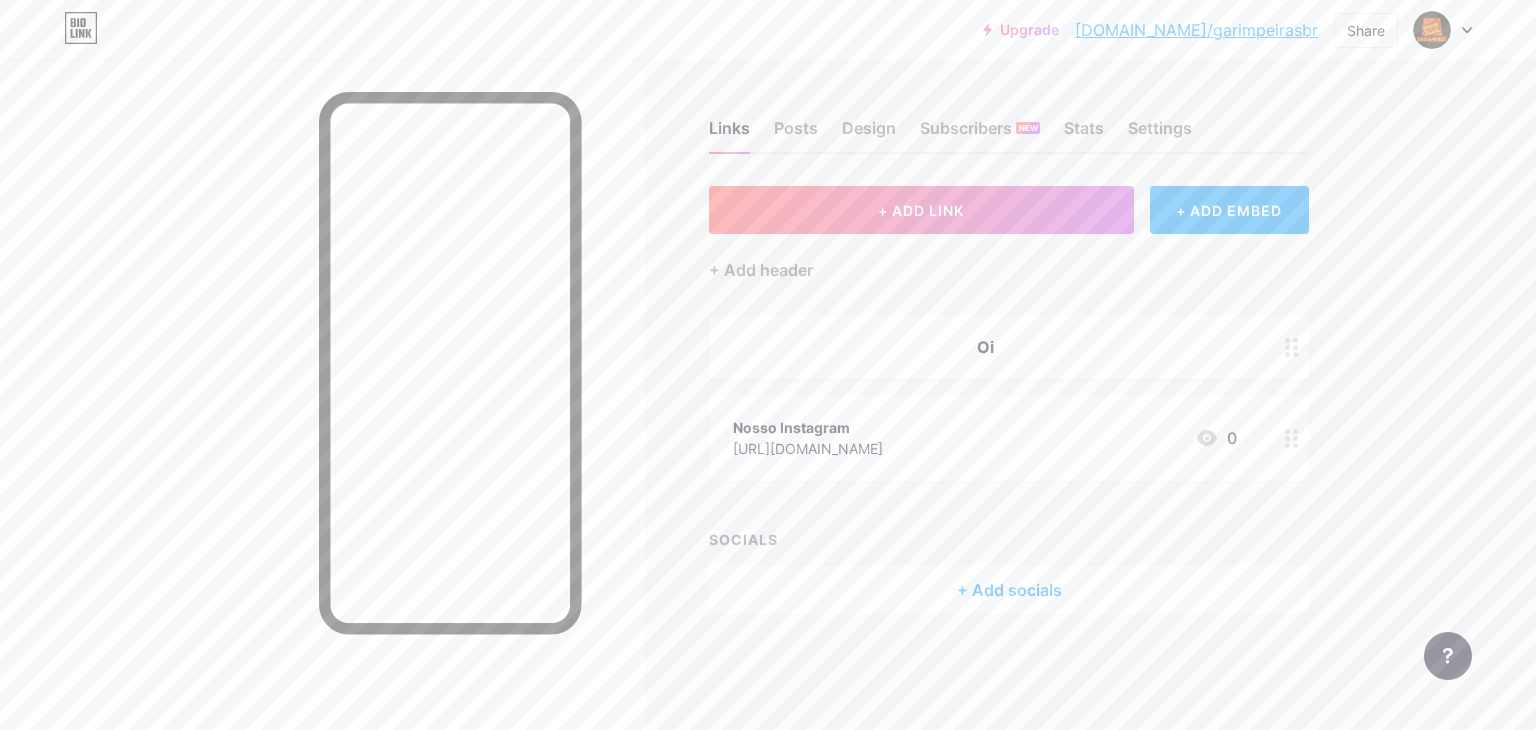 click at bounding box center [1292, 347] 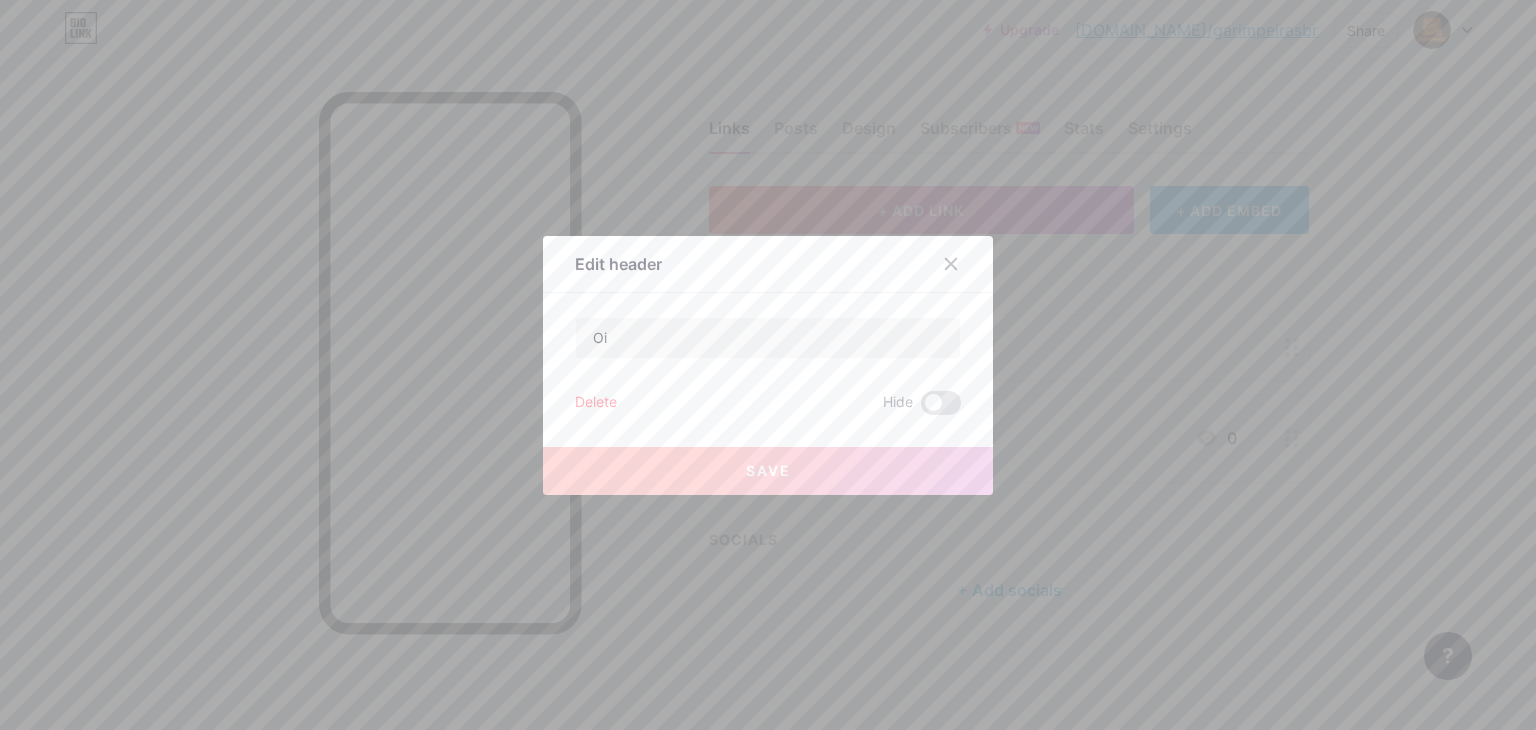 click on "Oi
Delete
Hide         Save" at bounding box center [768, 366] 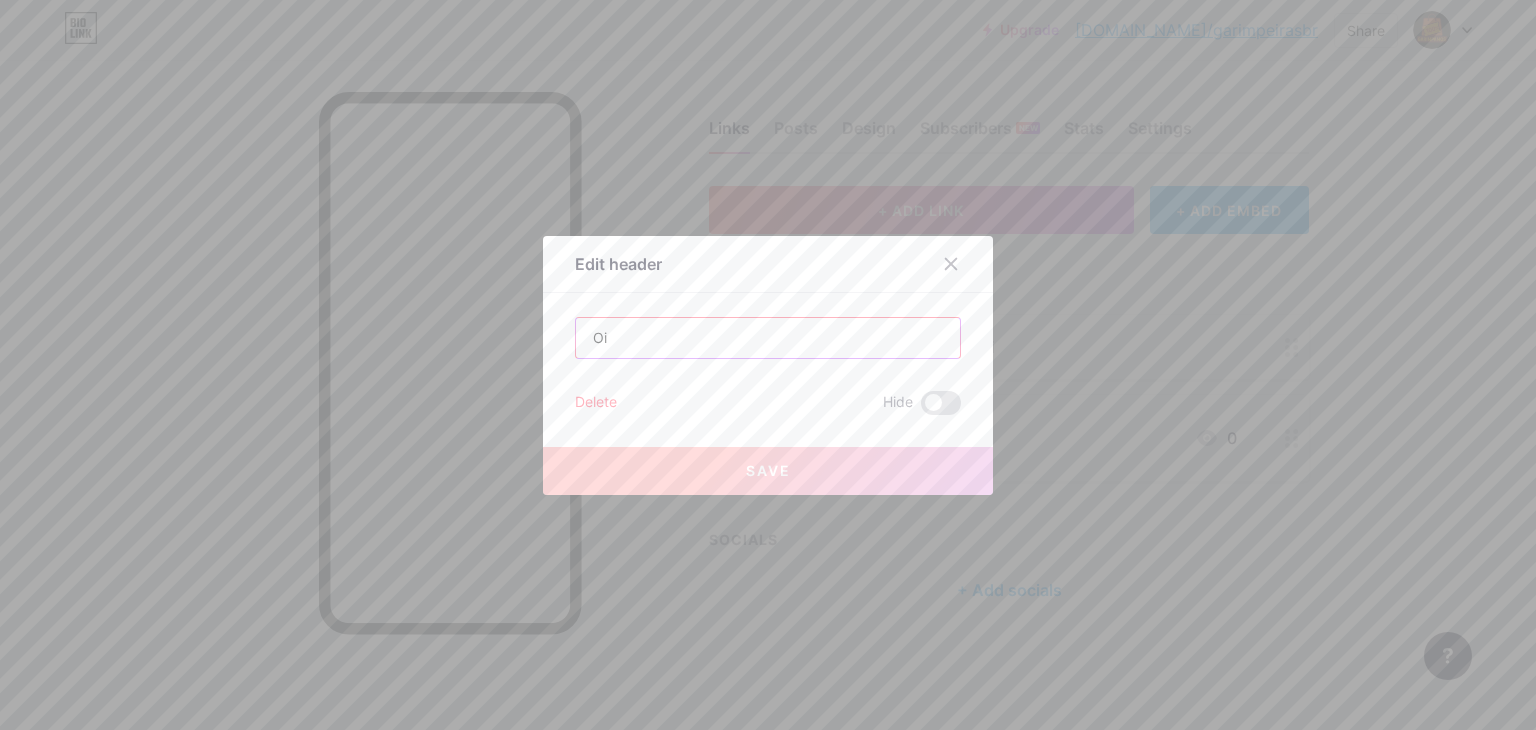 click on "Oi" at bounding box center (768, 338) 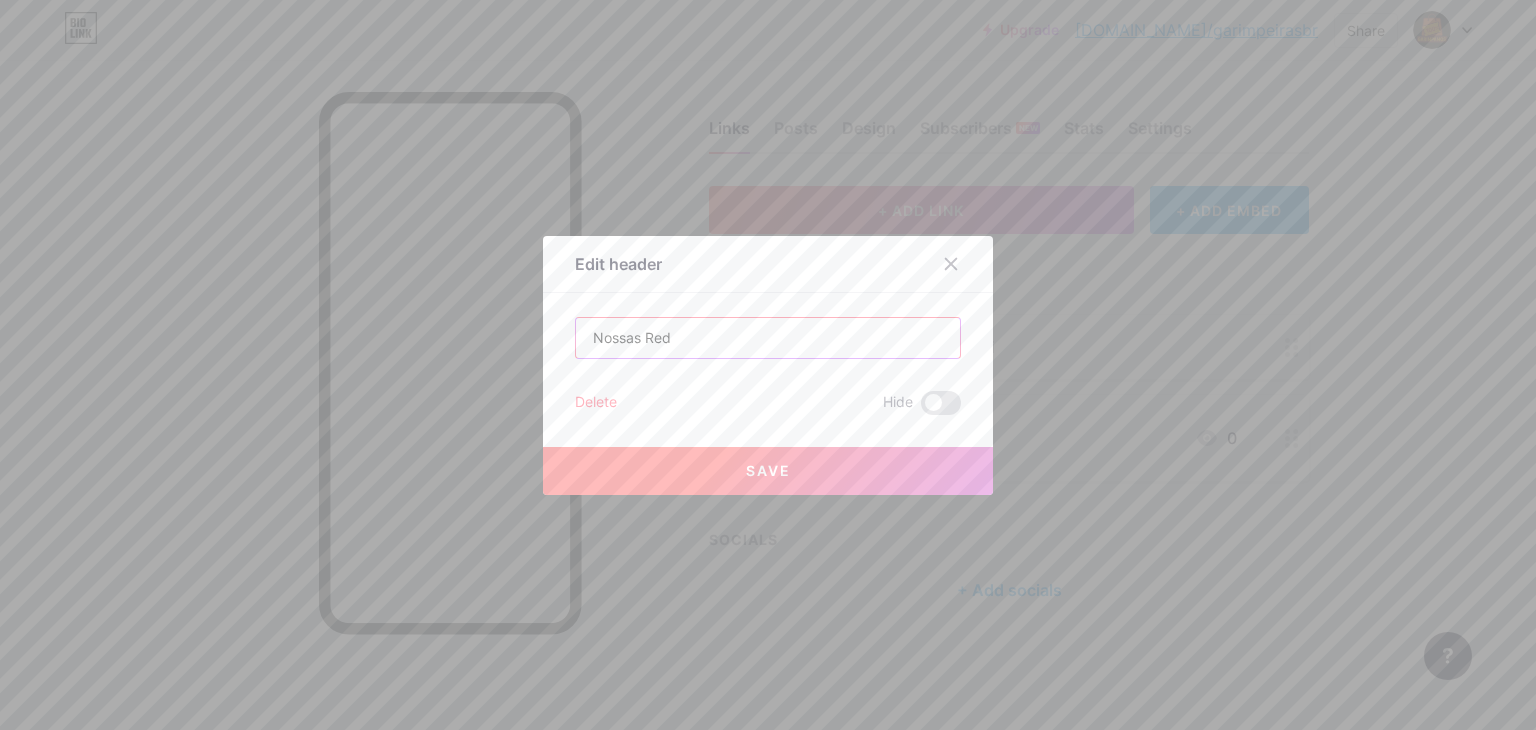 type on "Nossas" 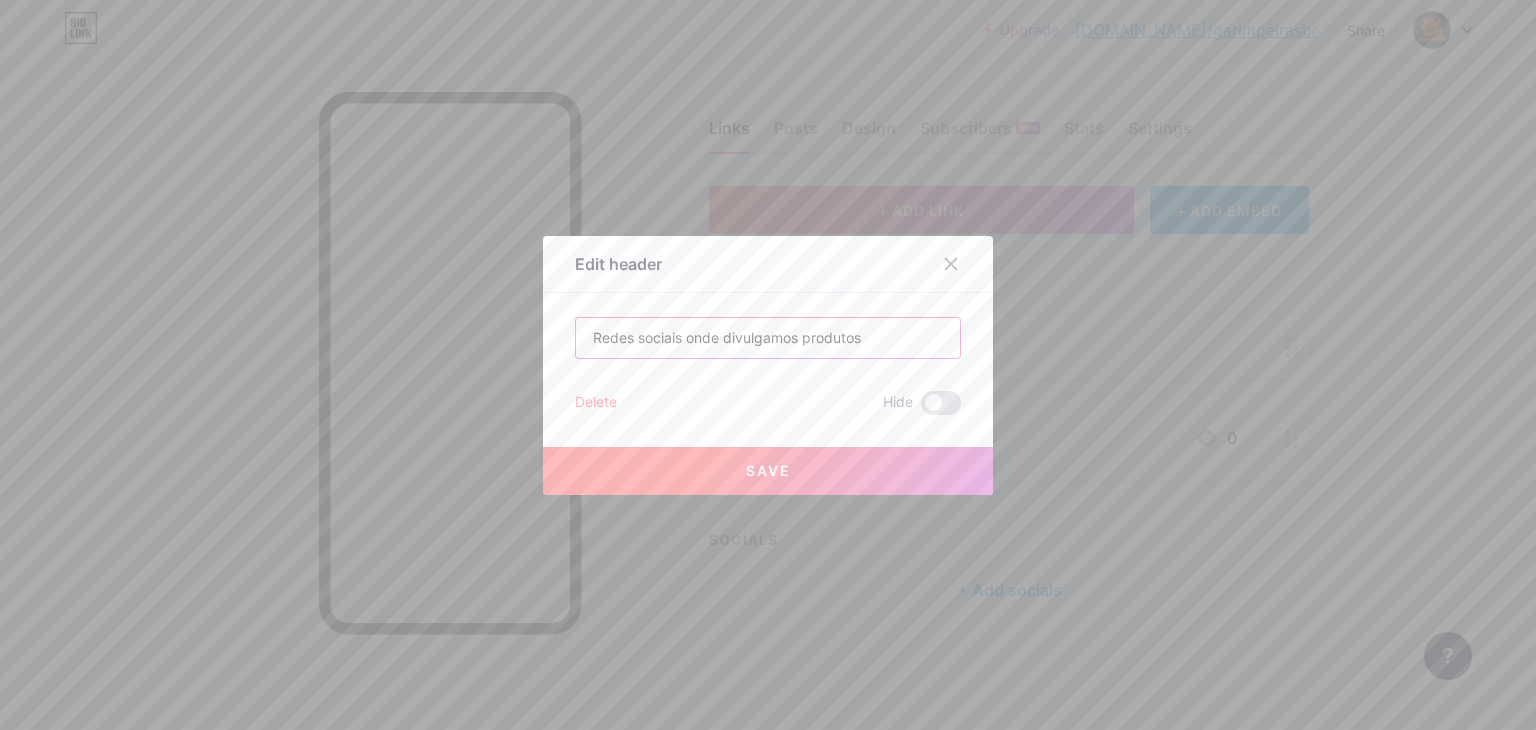 type on "Redes sociais onde divulgamos produtos" 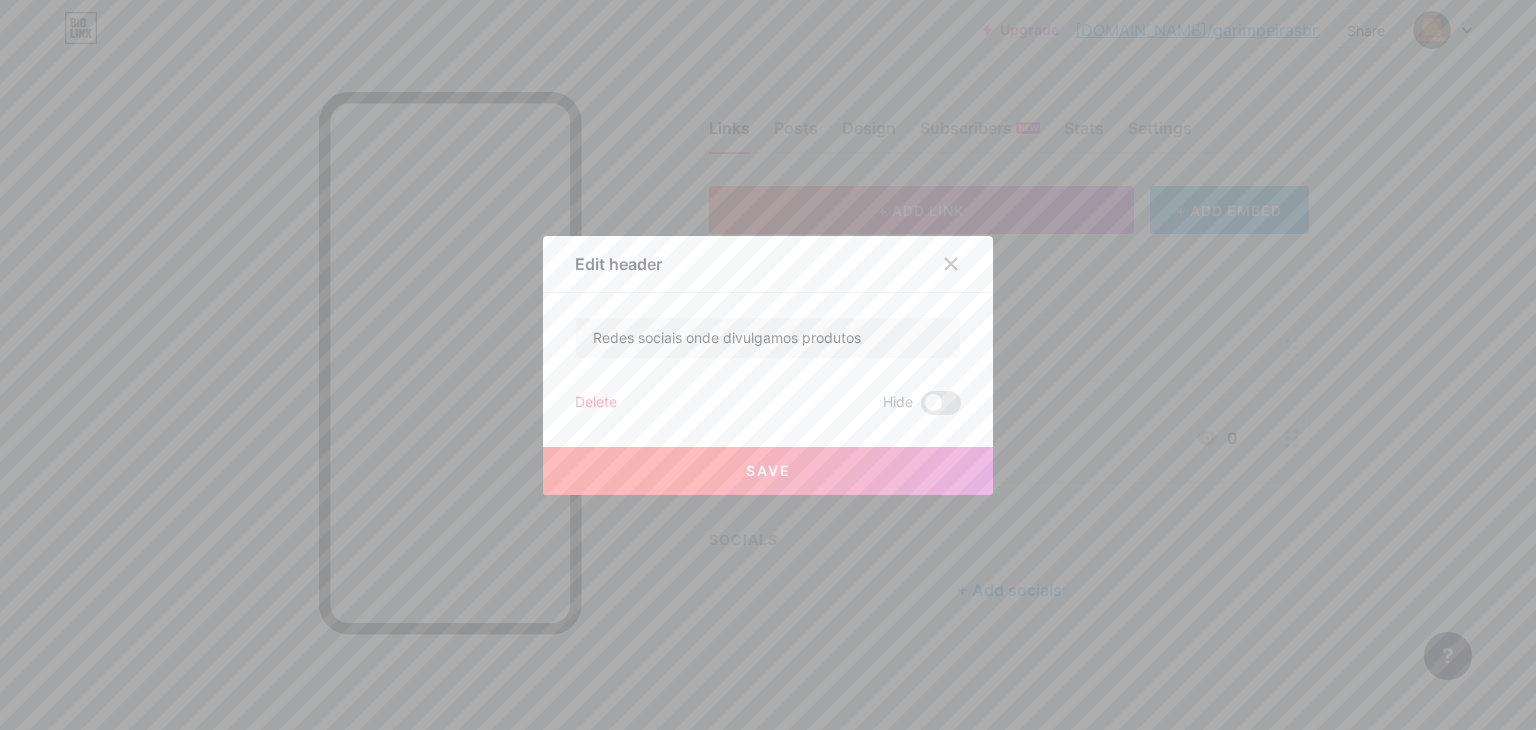 click on "Save" at bounding box center [768, 471] 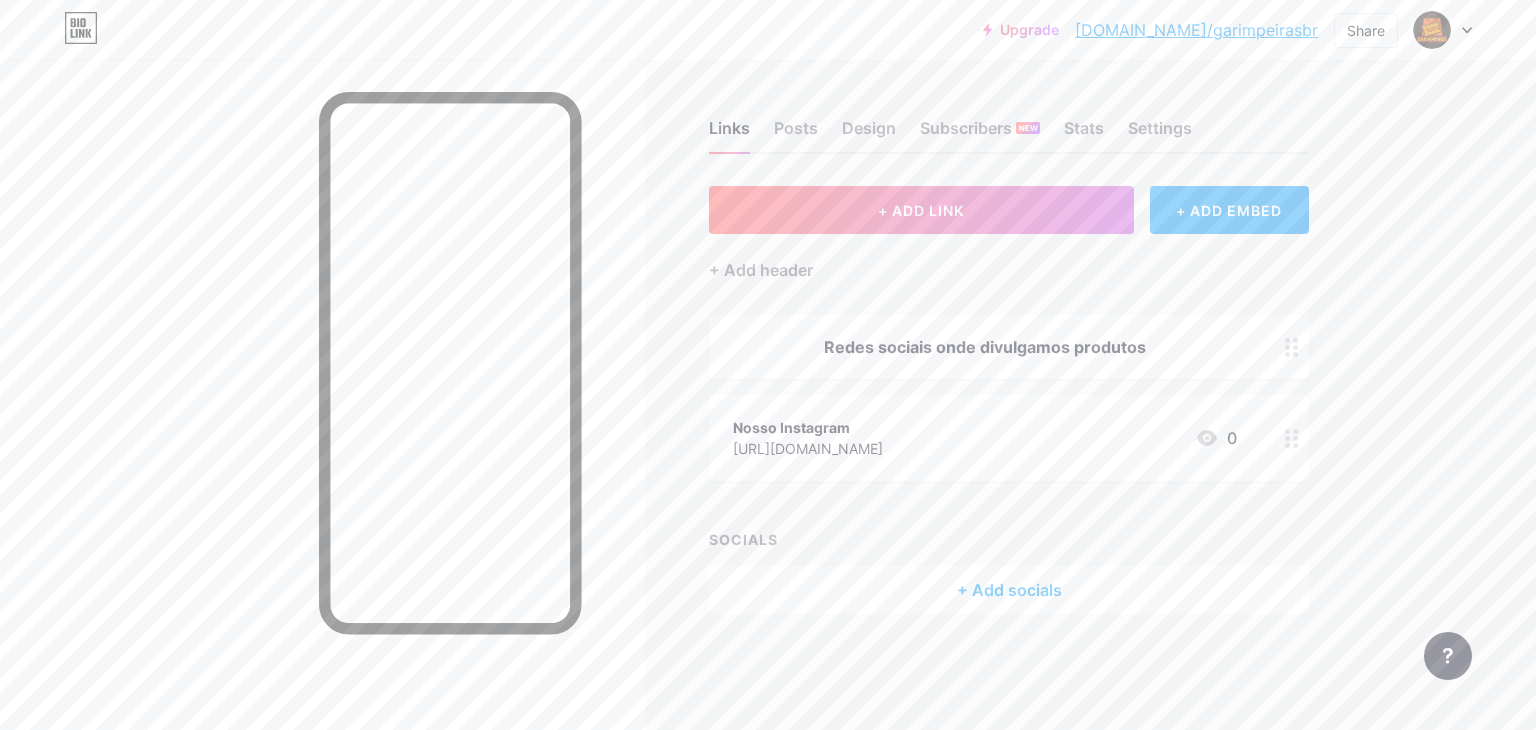 click on "+ Add socials" at bounding box center [1009, 590] 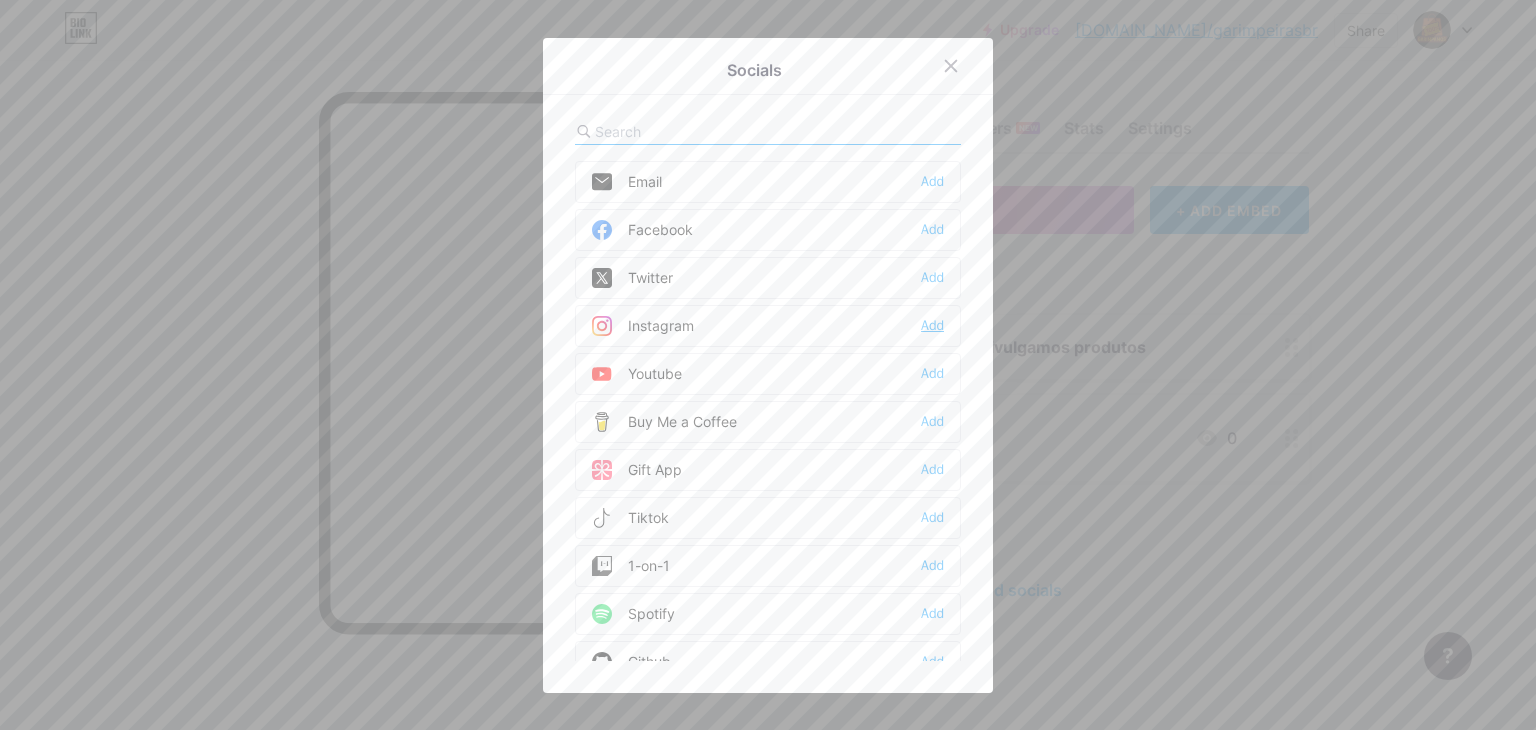 click on "Add" at bounding box center [932, 326] 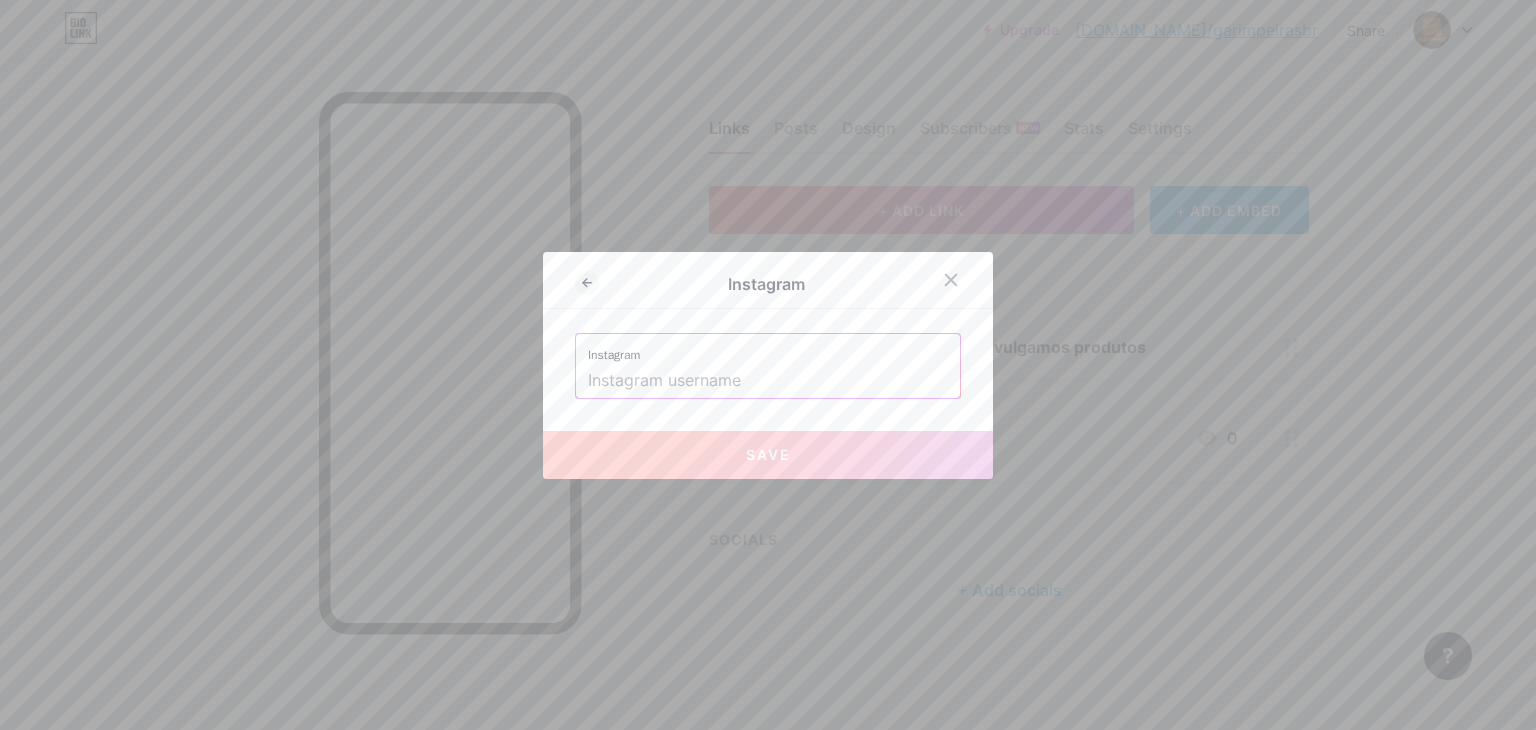 click at bounding box center (768, 381) 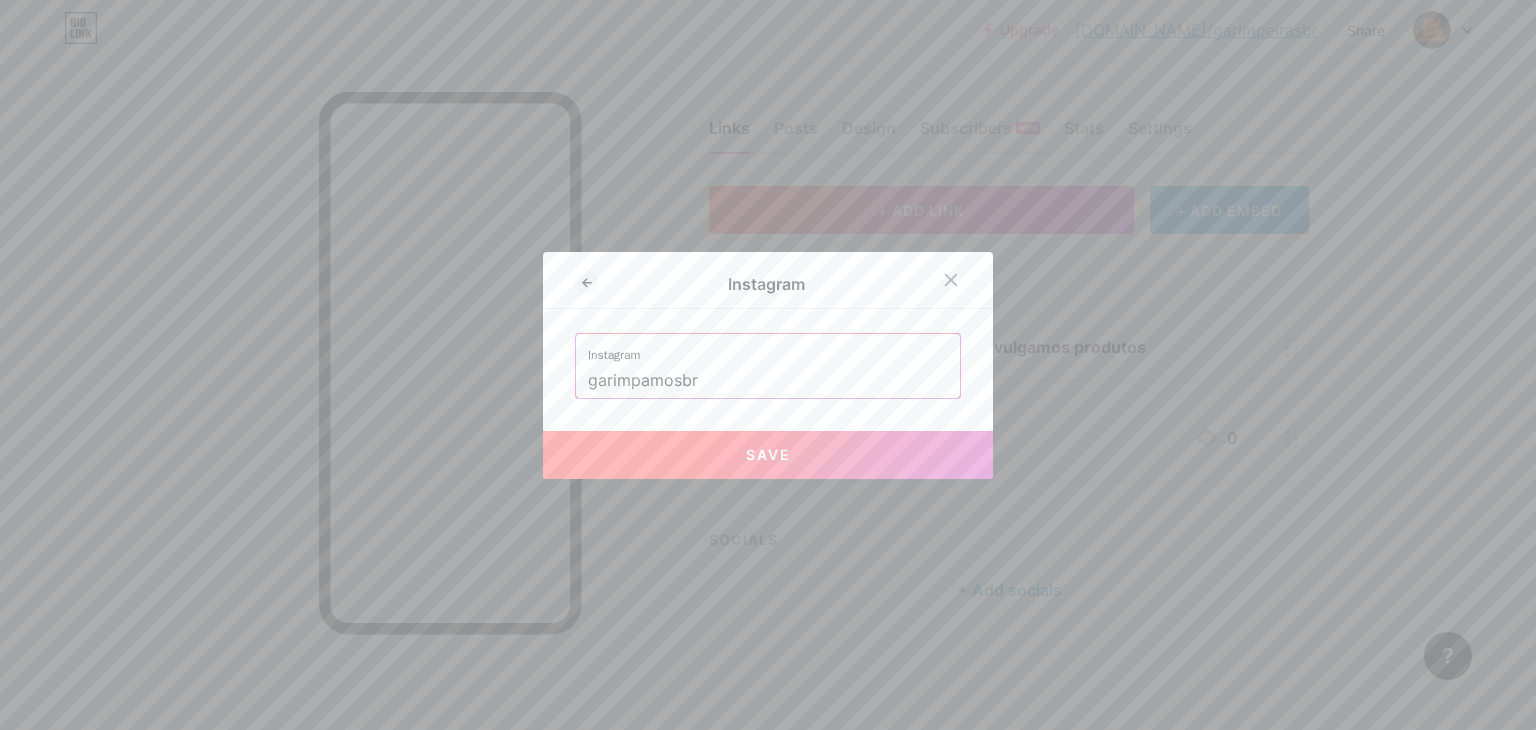 click on "Save" at bounding box center (768, 455) 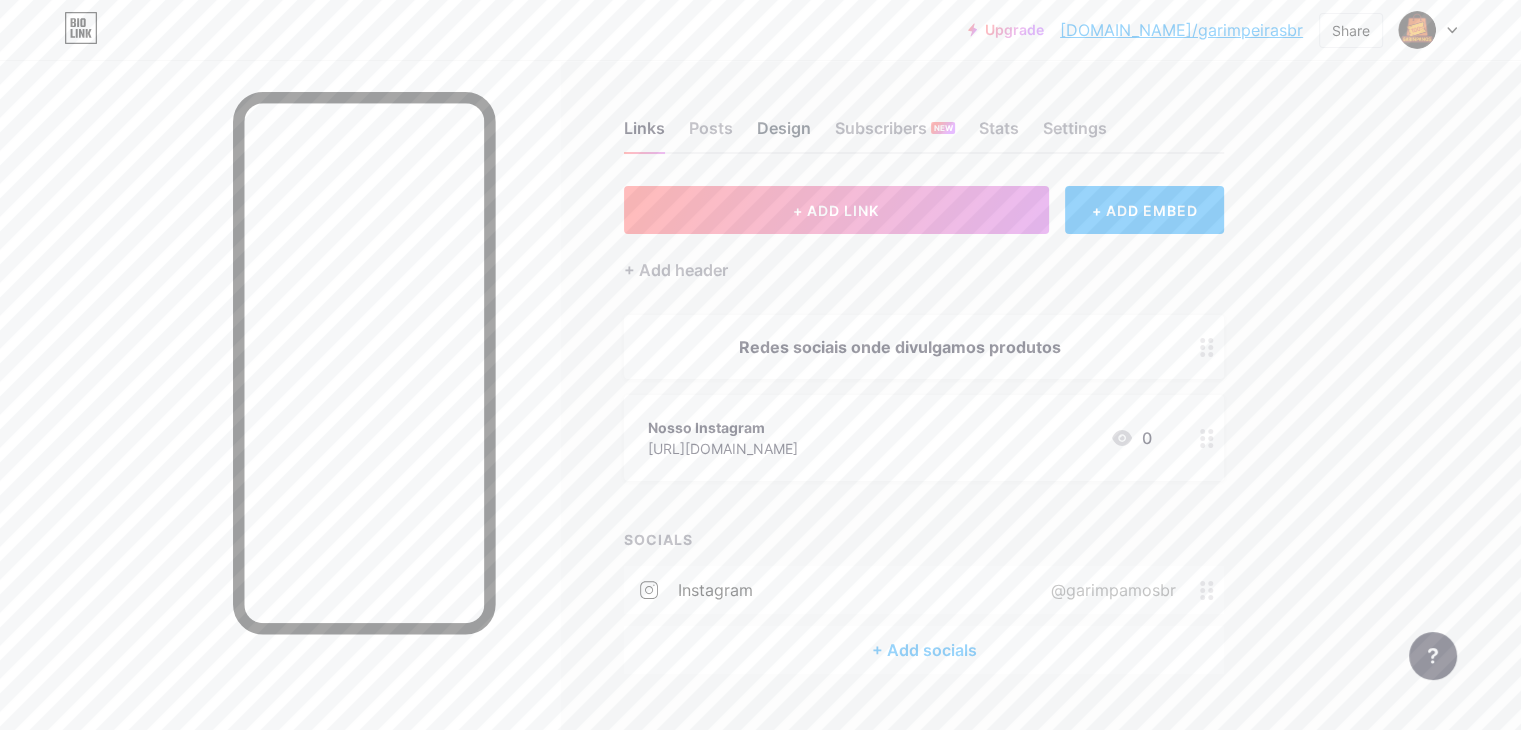 click on "Design" at bounding box center [784, 134] 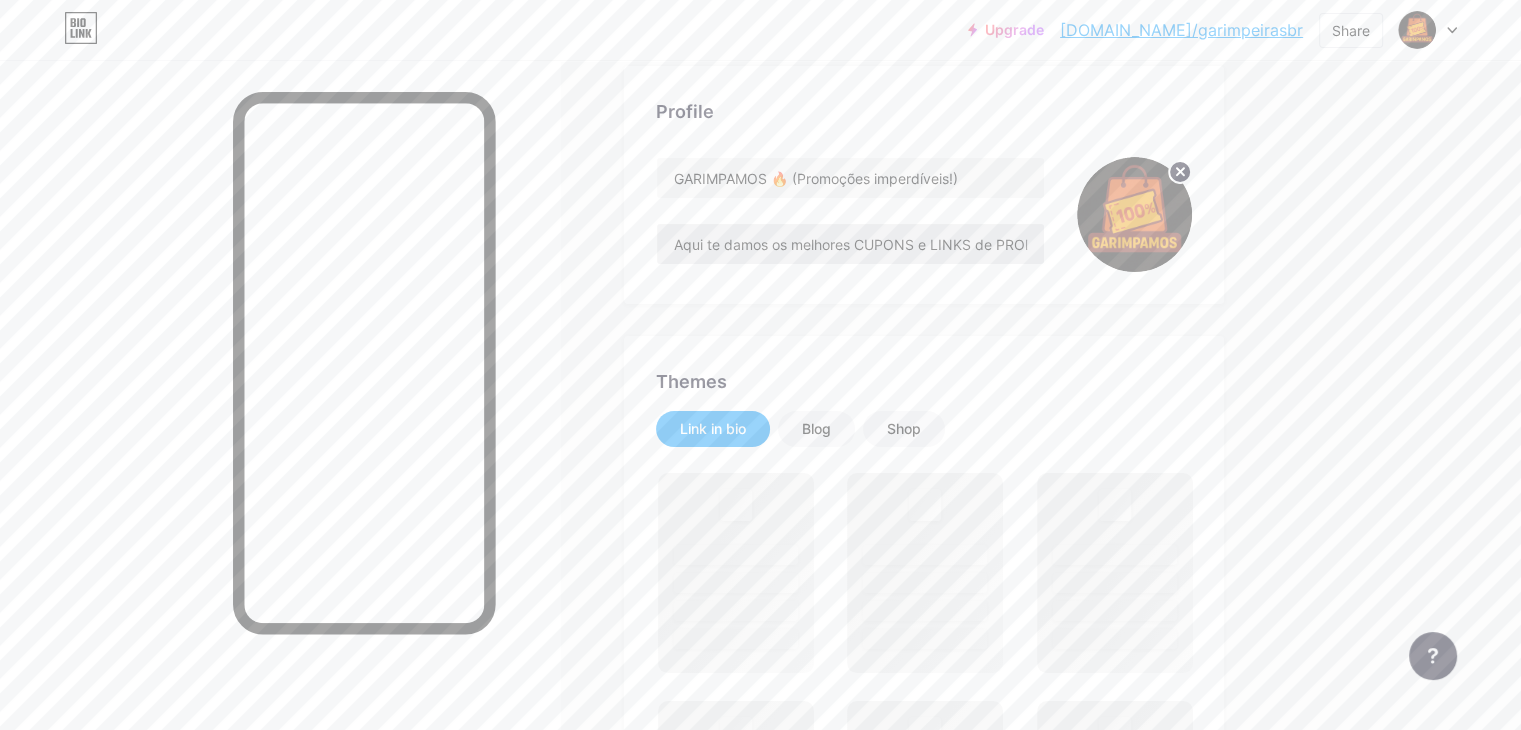 scroll, scrollTop: 184, scrollLeft: 0, axis: vertical 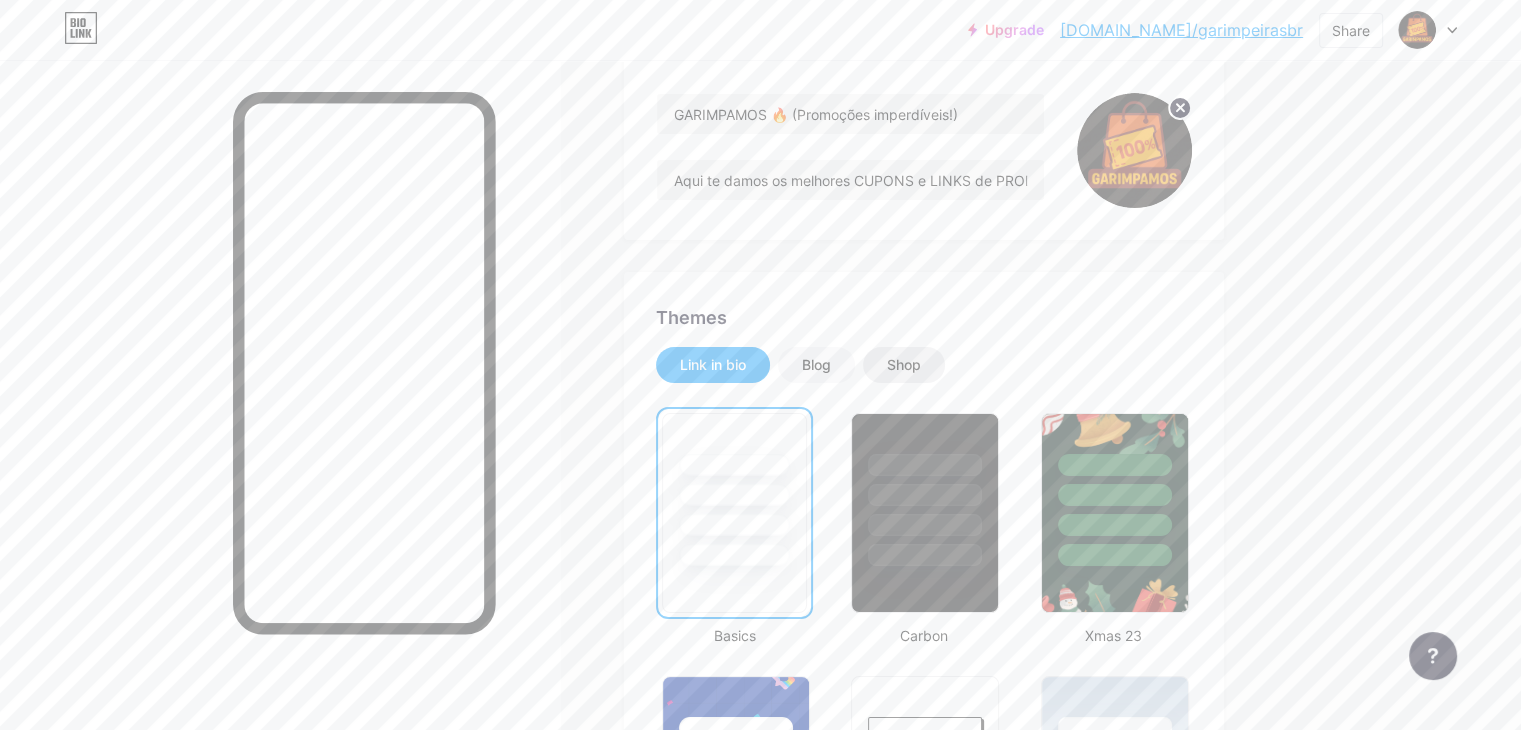 drag, startPoint x: 932, startPoint y: 378, endPoint x: 964, endPoint y: 375, distance: 32.140316 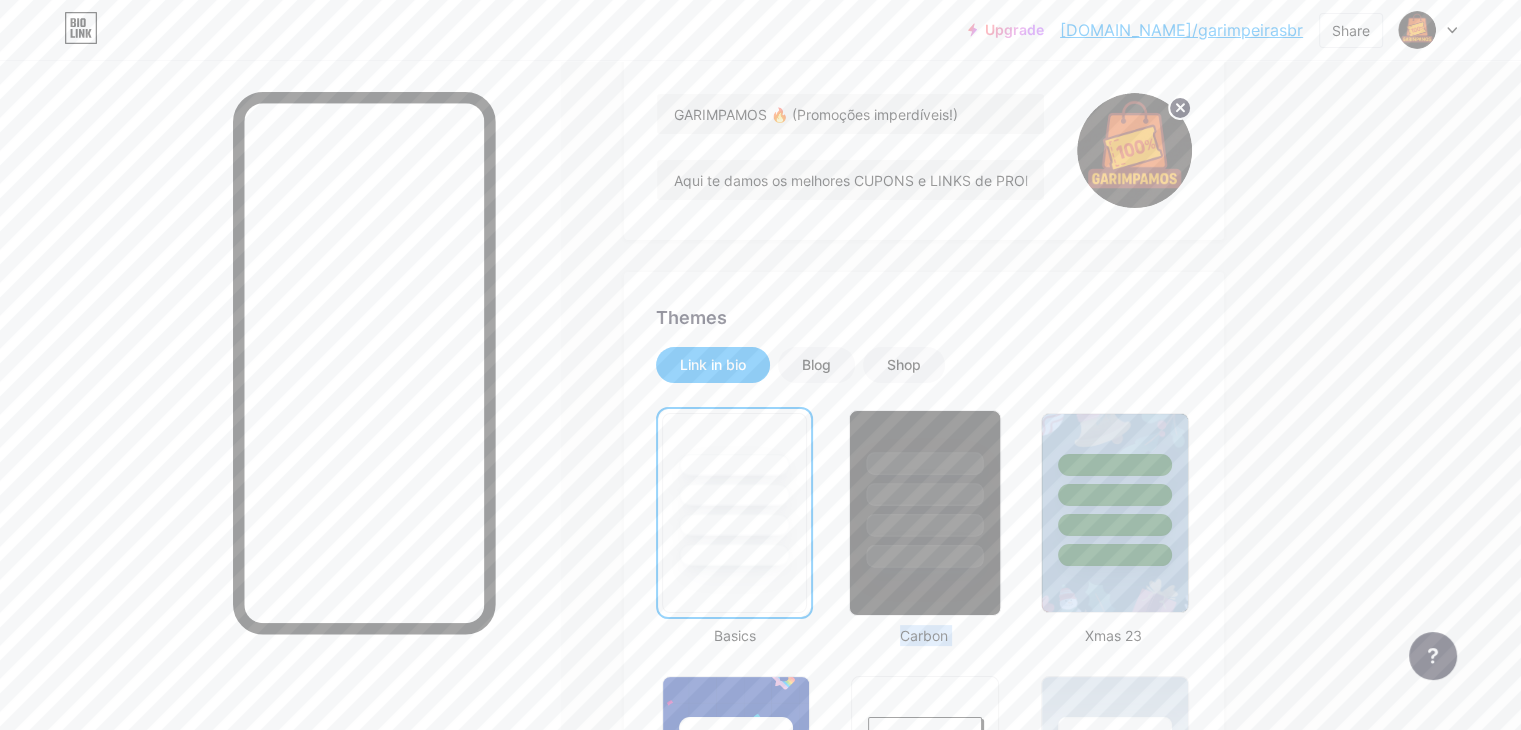 drag, startPoint x: 1192, startPoint y: 491, endPoint x: 1006, endPoint y: 537, distance: 191.60376 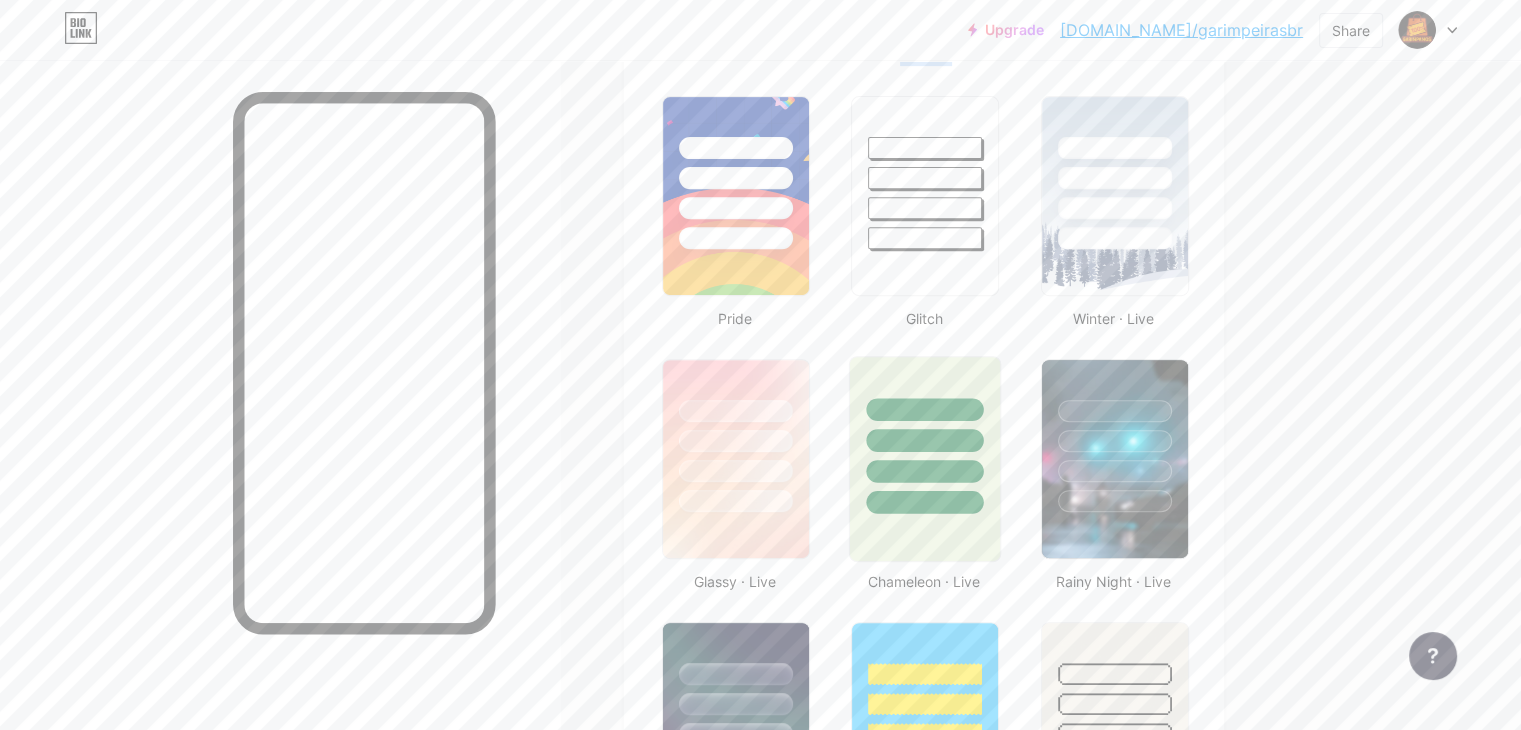 scroll, scrollTop: 768, scrollLeft: 0, axis: vertical 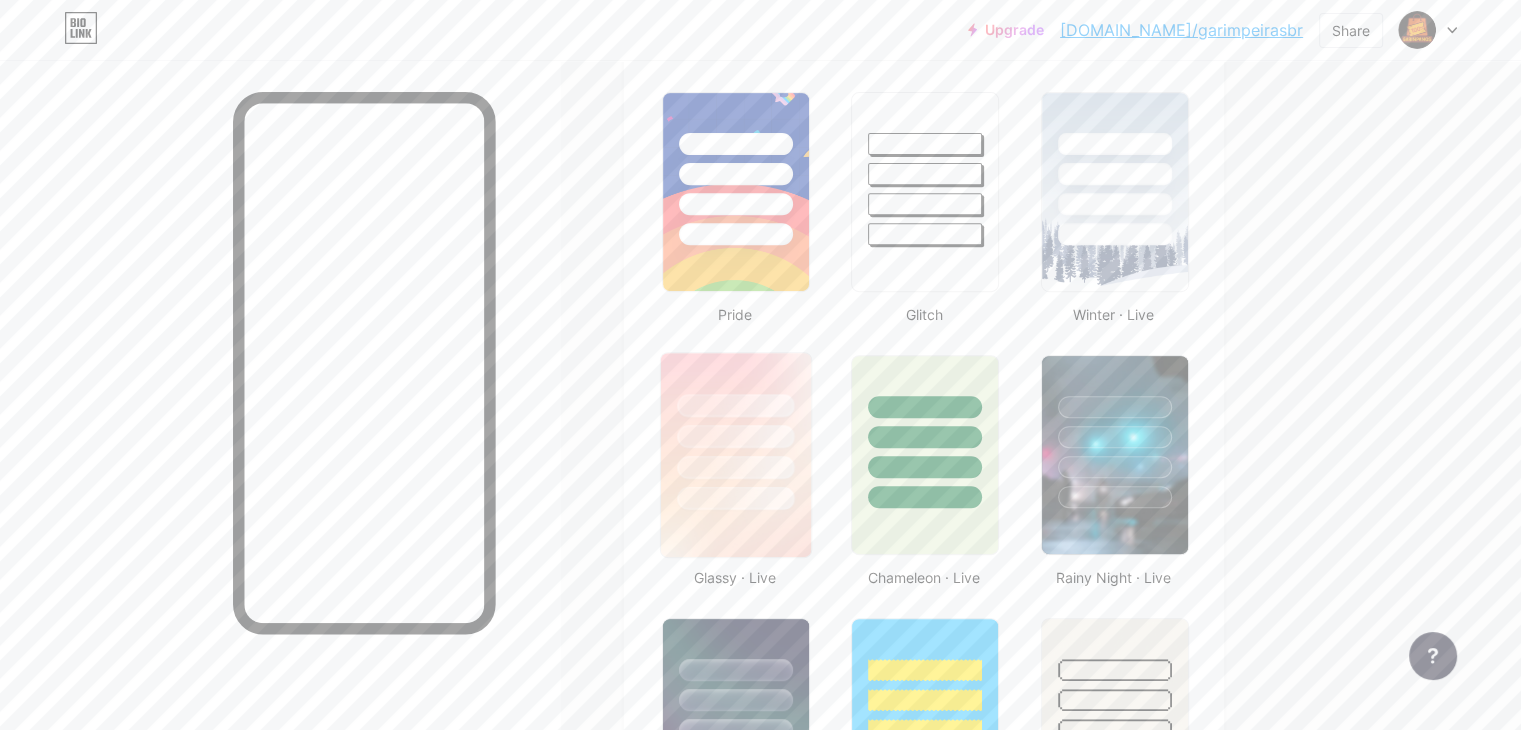 click at bounding box center (736, 431) 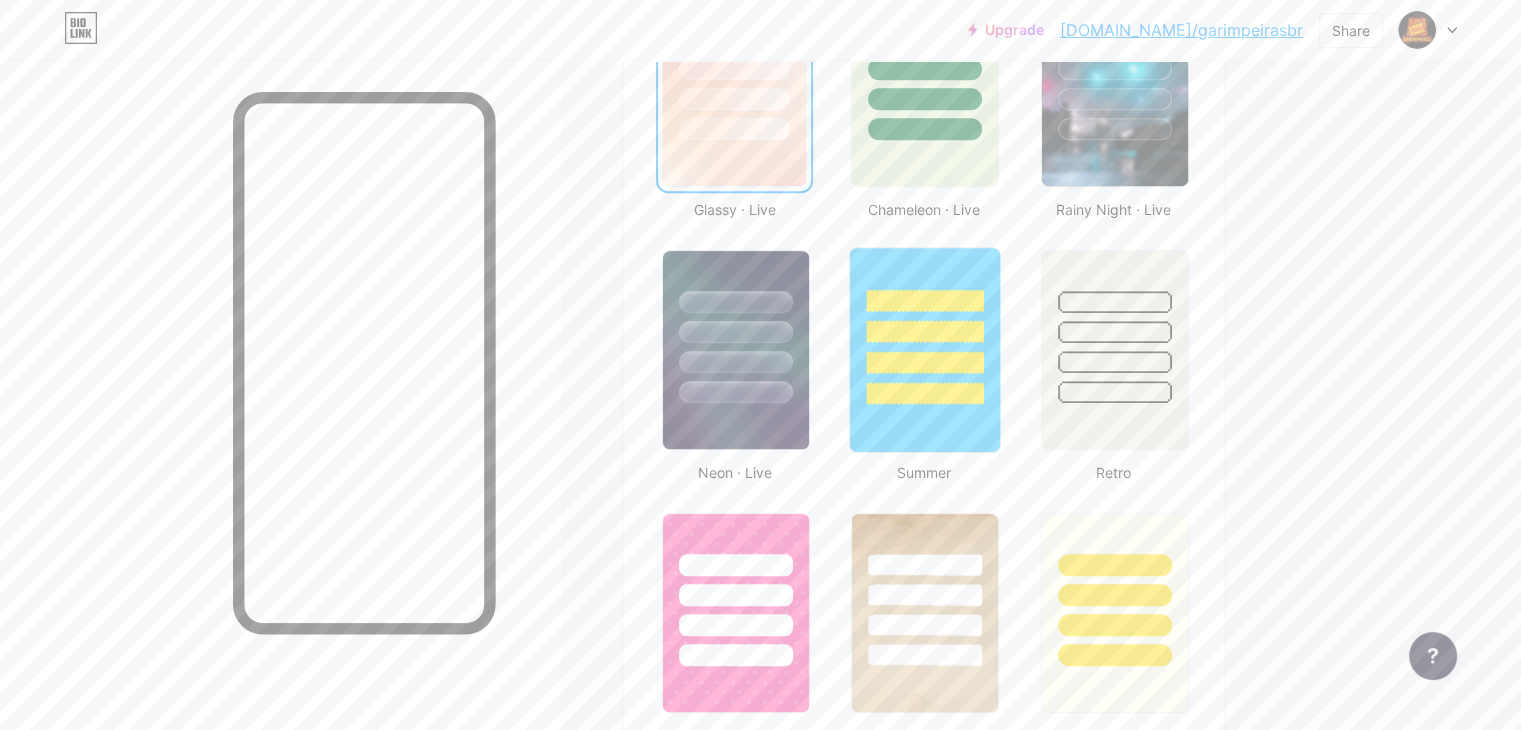 scroll, scrollTop: 1136, scrollLeft: 0, axis: vertical 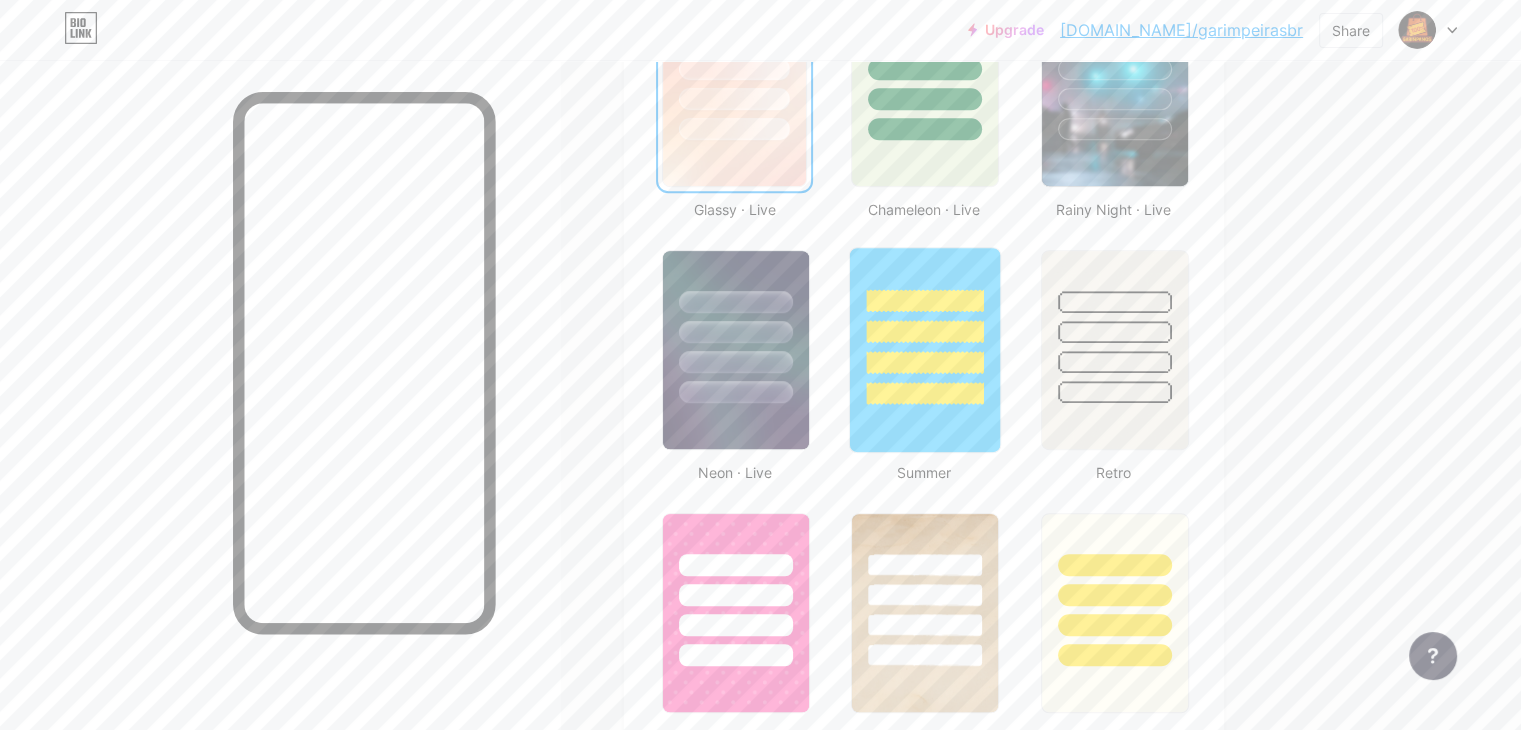 click at bounding box center [925, 350] 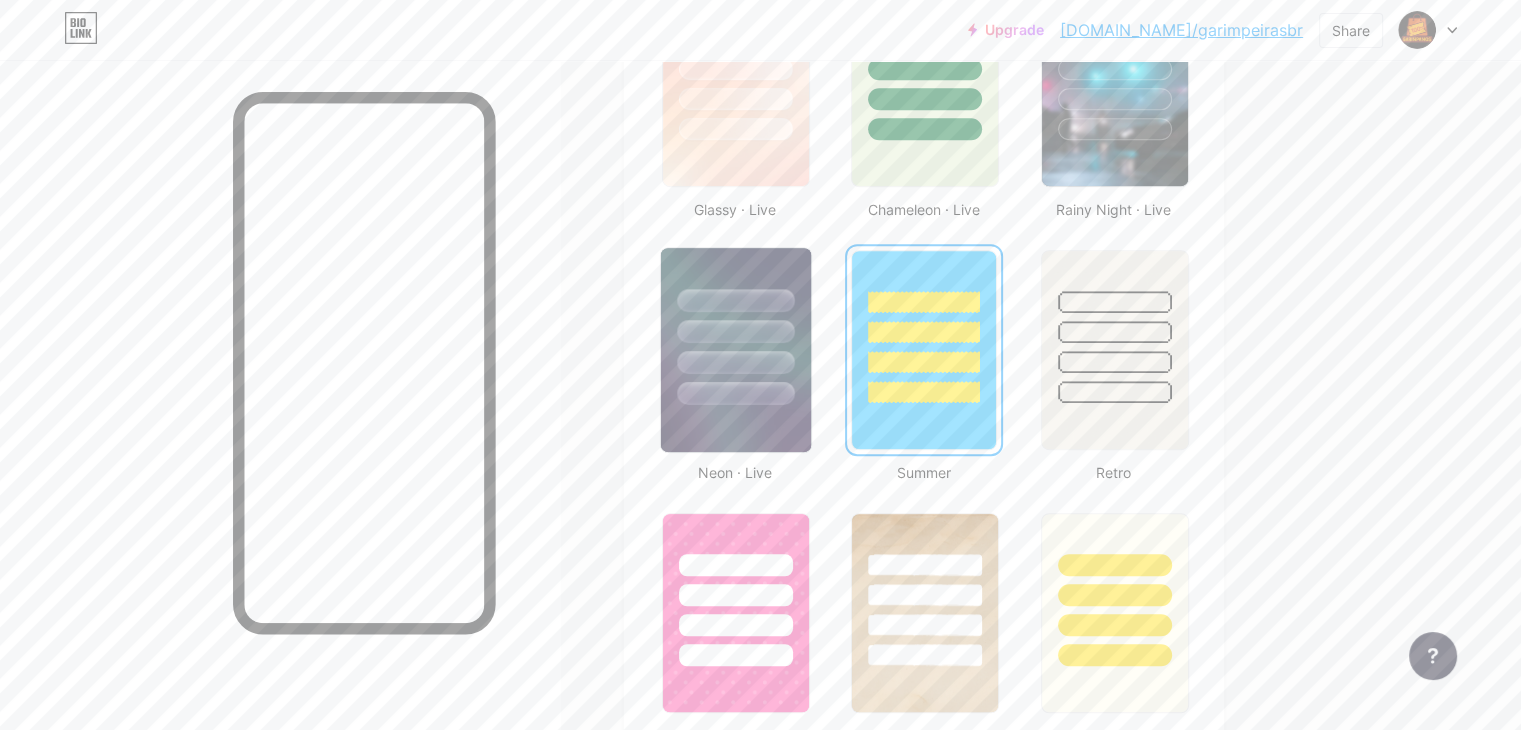 click at bounding box center [735, 393] 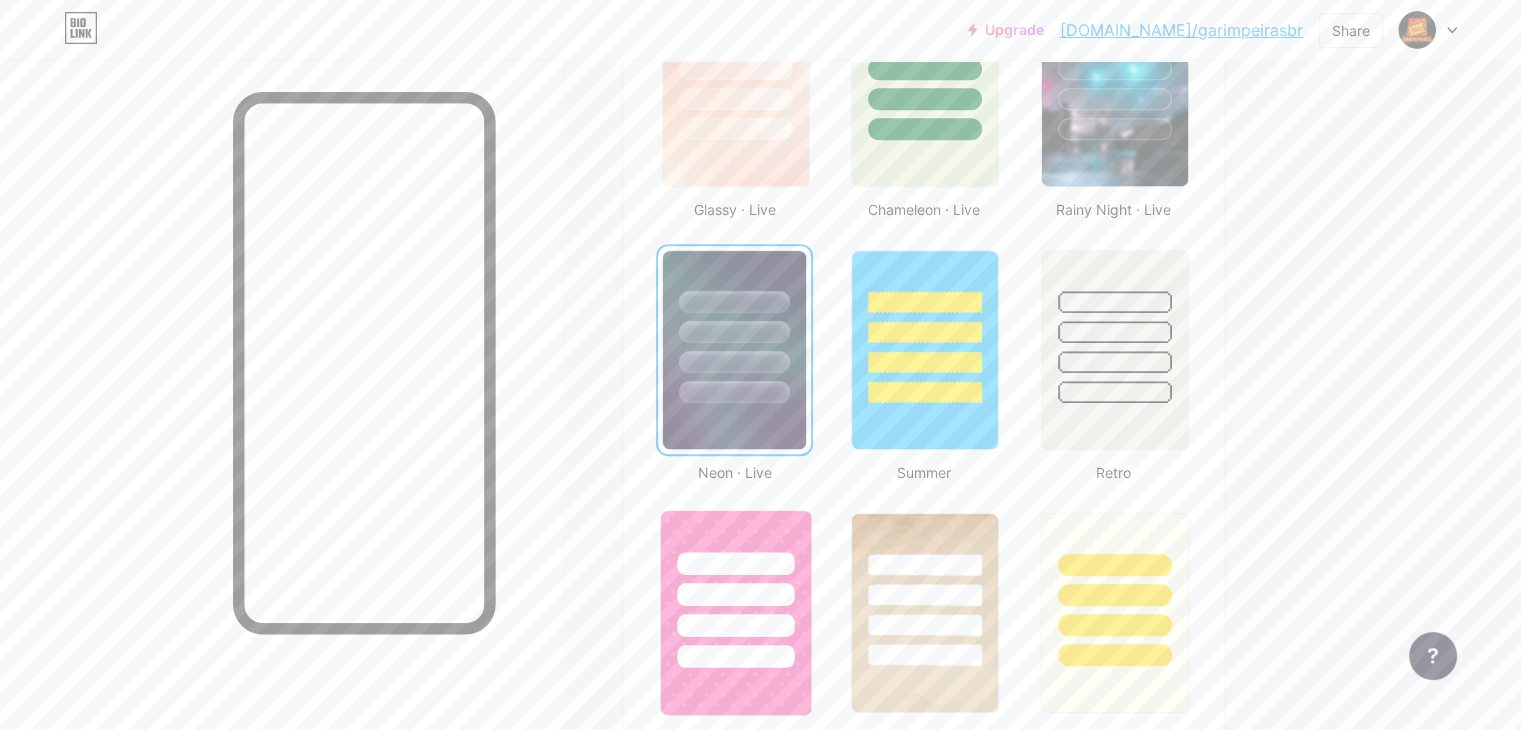 click at bounding box center [735, 625] 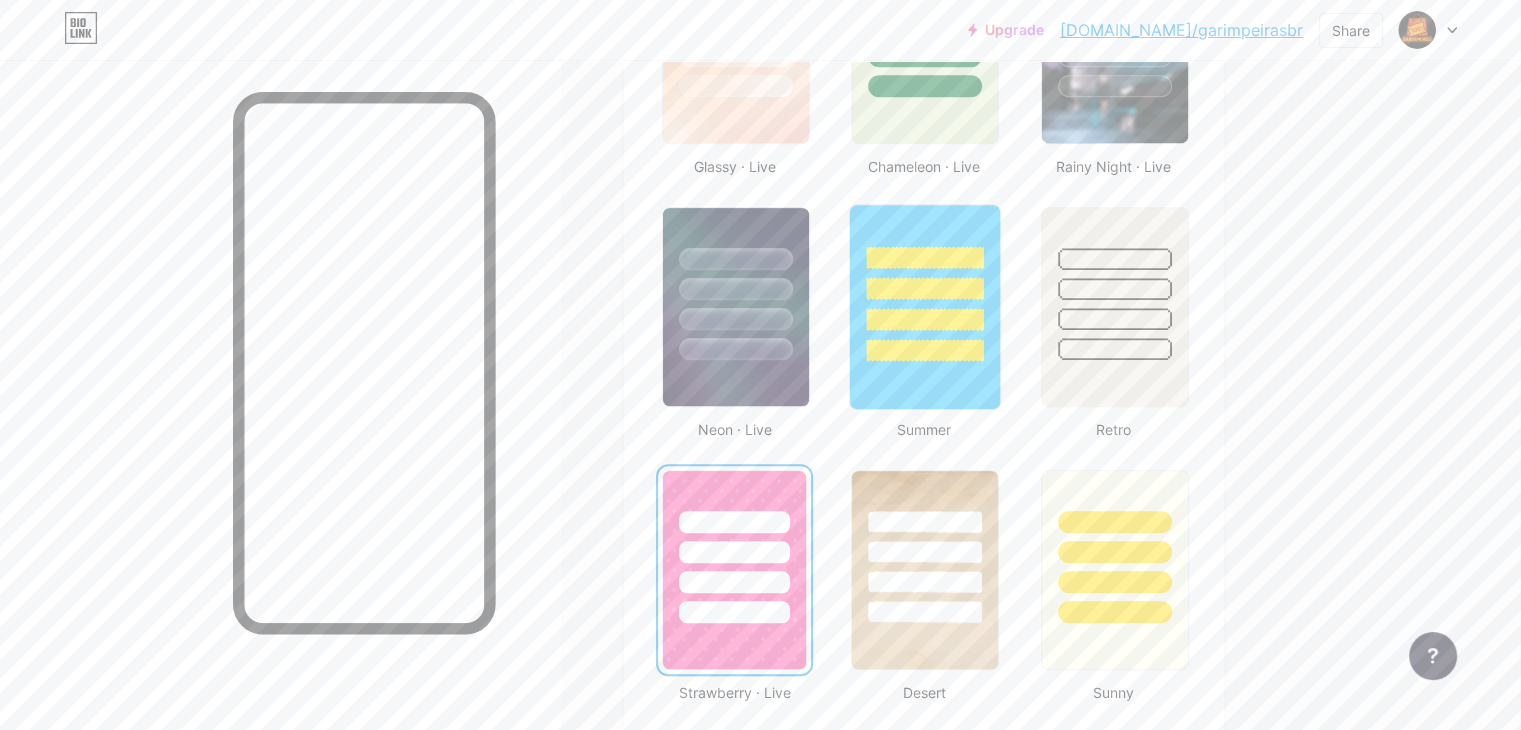 scroll, scrollTop: 1180, scrollLeft: 0, axis: vertical 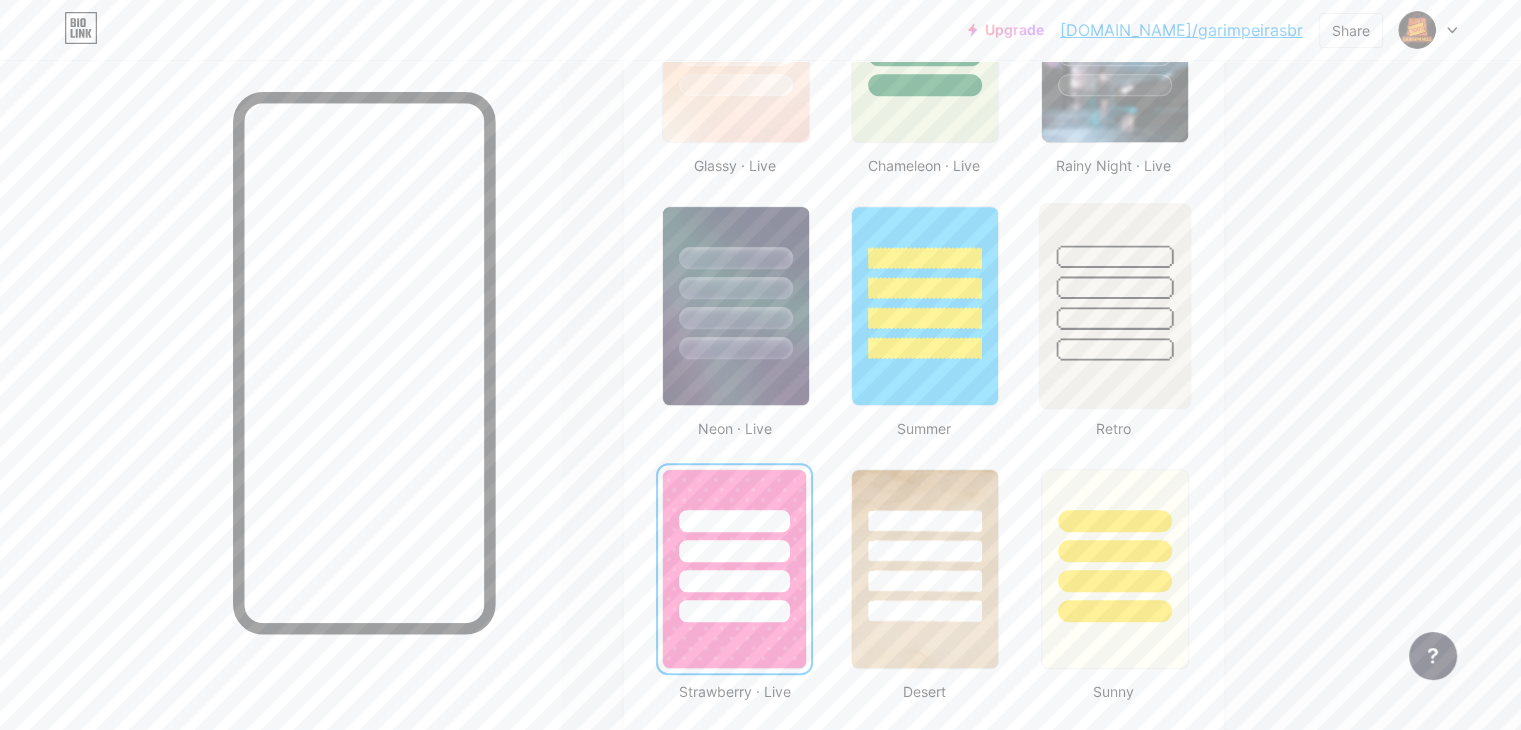 click at bounding box center (1114, 282) 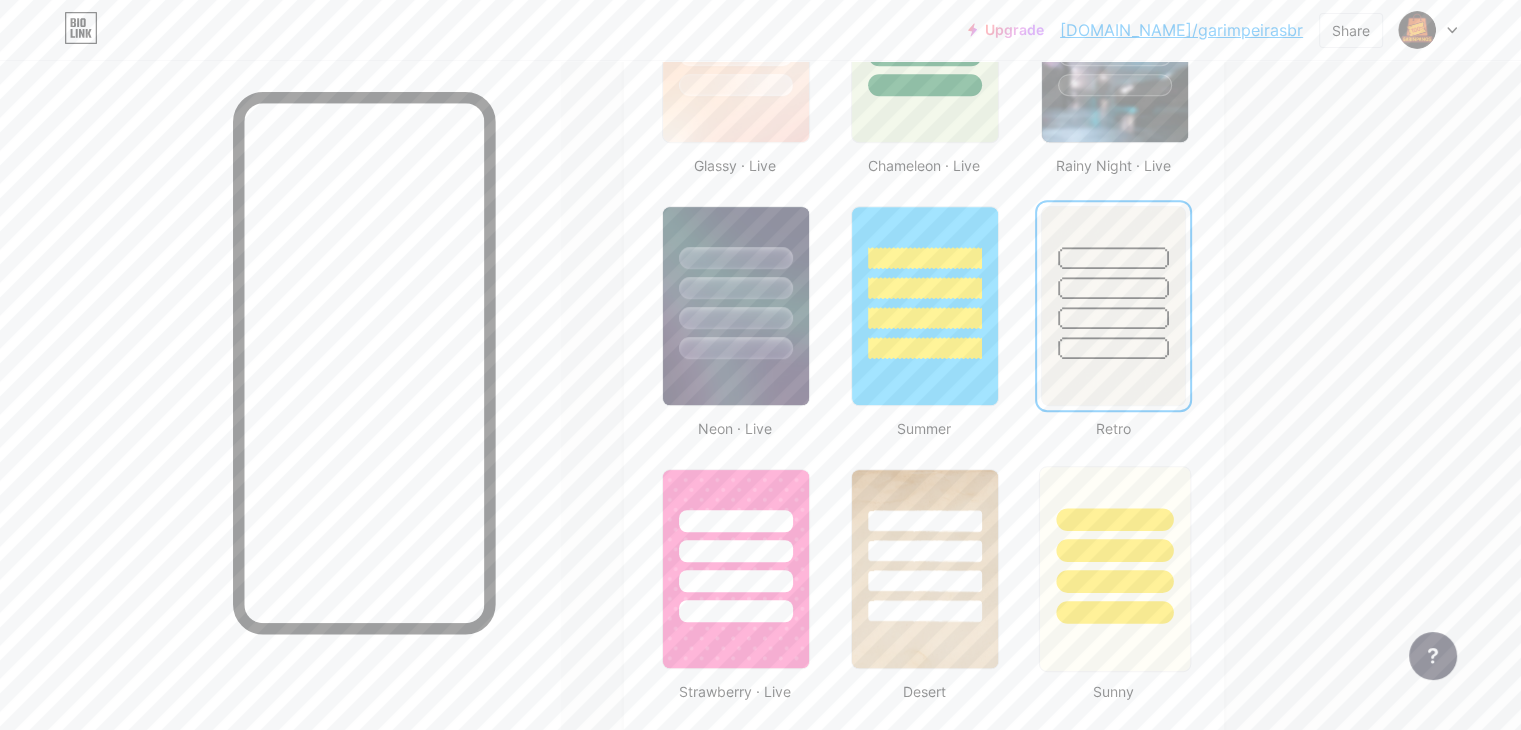 click at bounding box center [1114, 519] 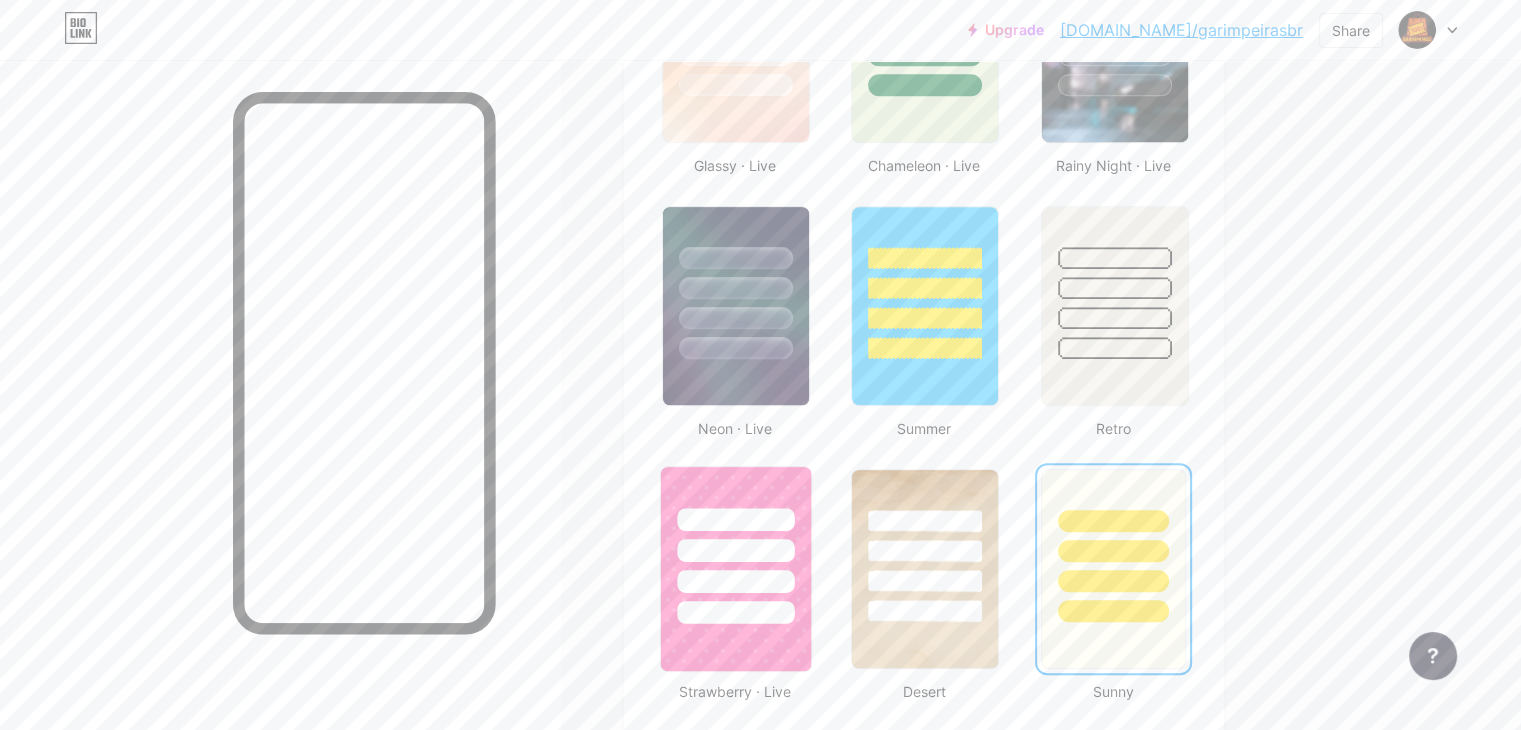 click at bounding box center [736, 545] 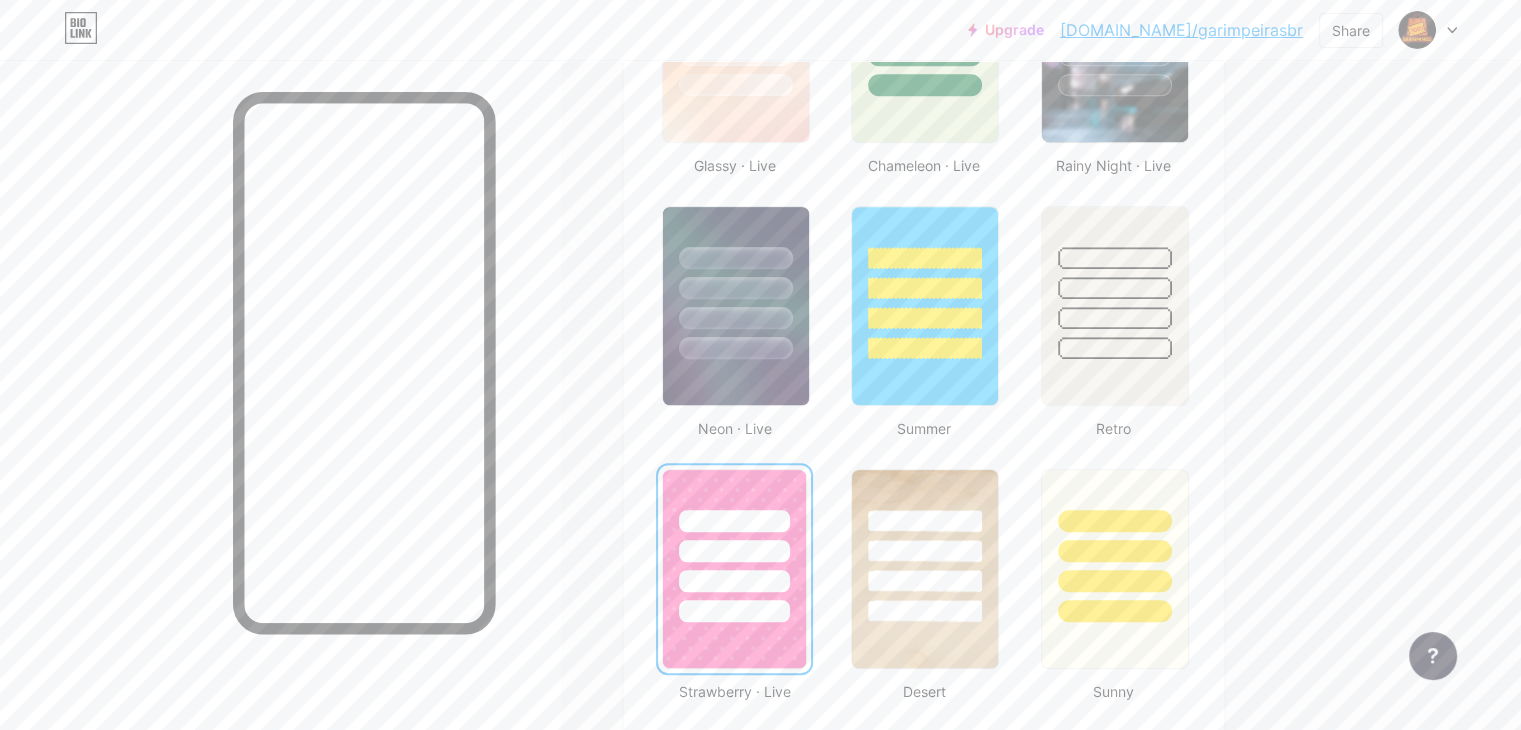 click at bounding box center [734, 546] 